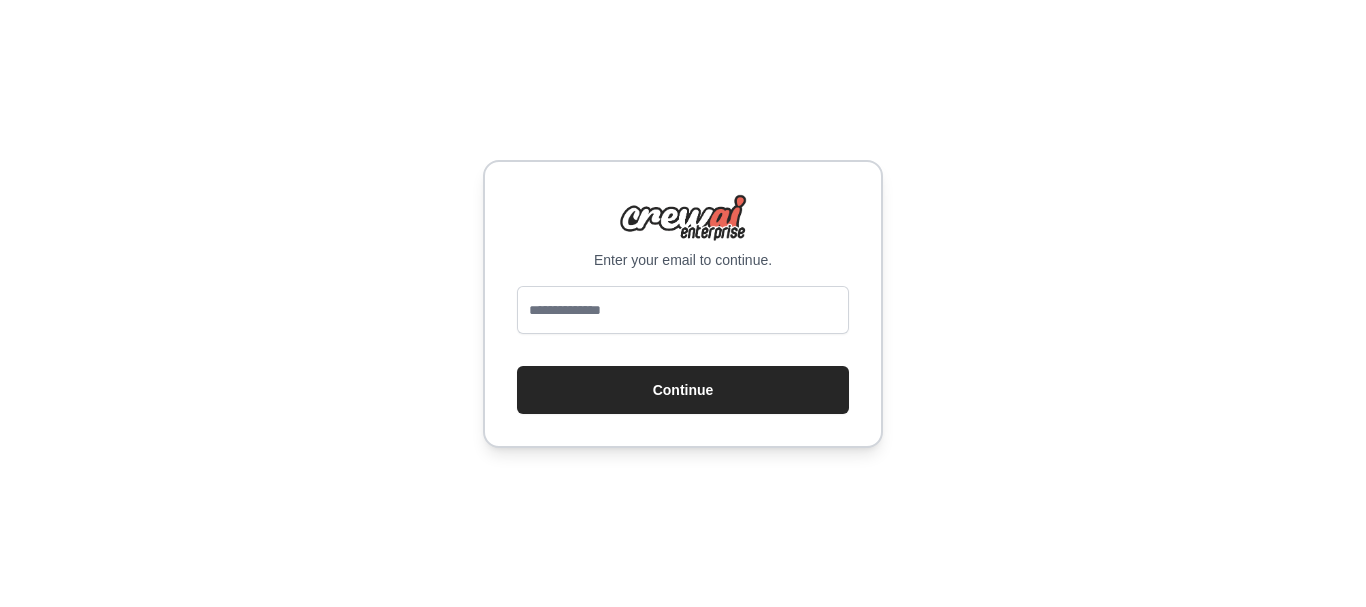 scroll, scrollTop: 0, scrollLeft: 0, axis: both 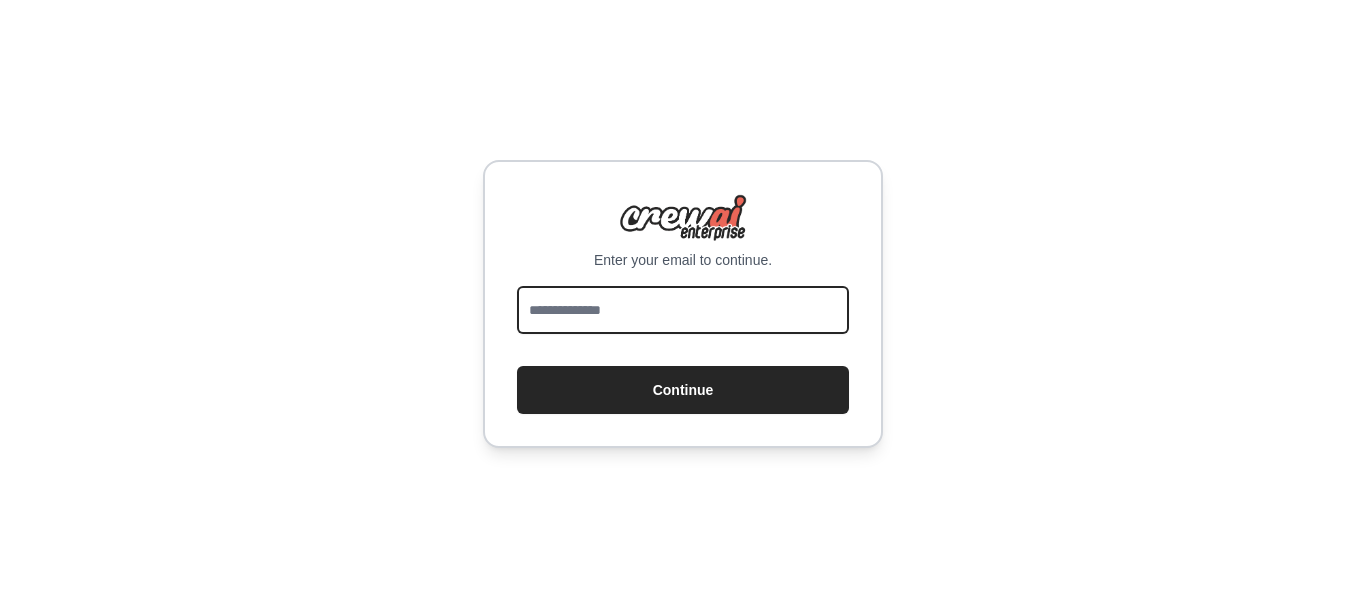 drag, startPoint x: 0, startPoint y: 0, endPoint x: 639, endPoint y: 315, distance: 712.4226 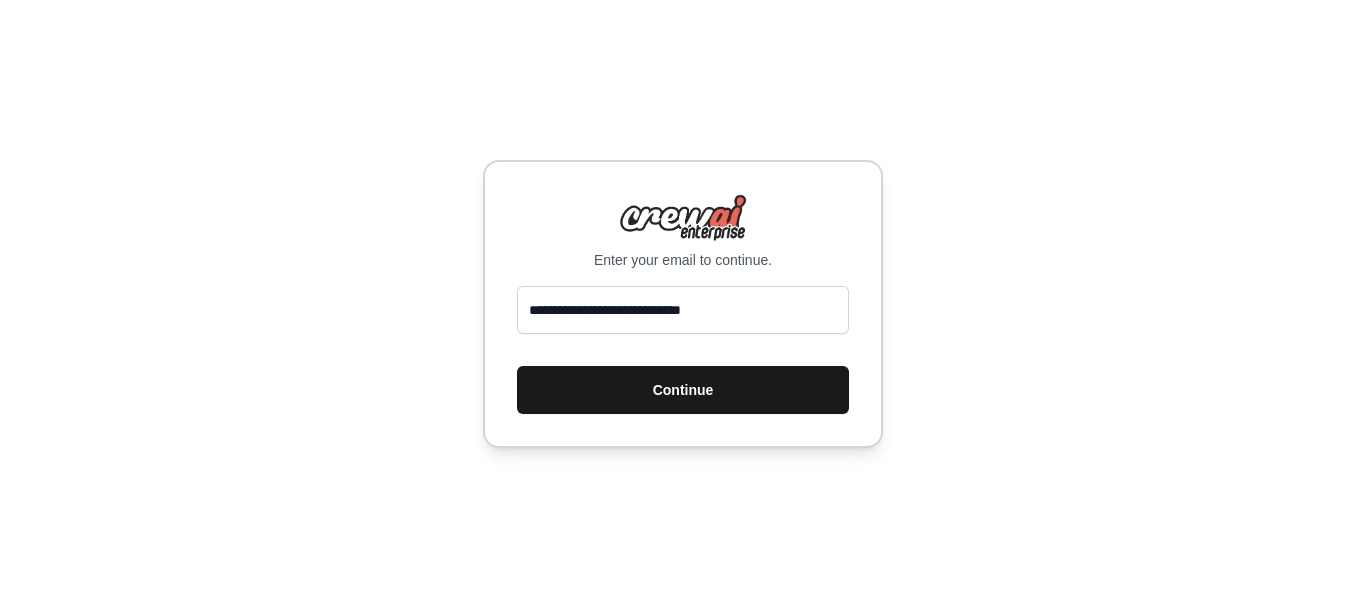 click on "Continue" at bounding box center (683, 390) 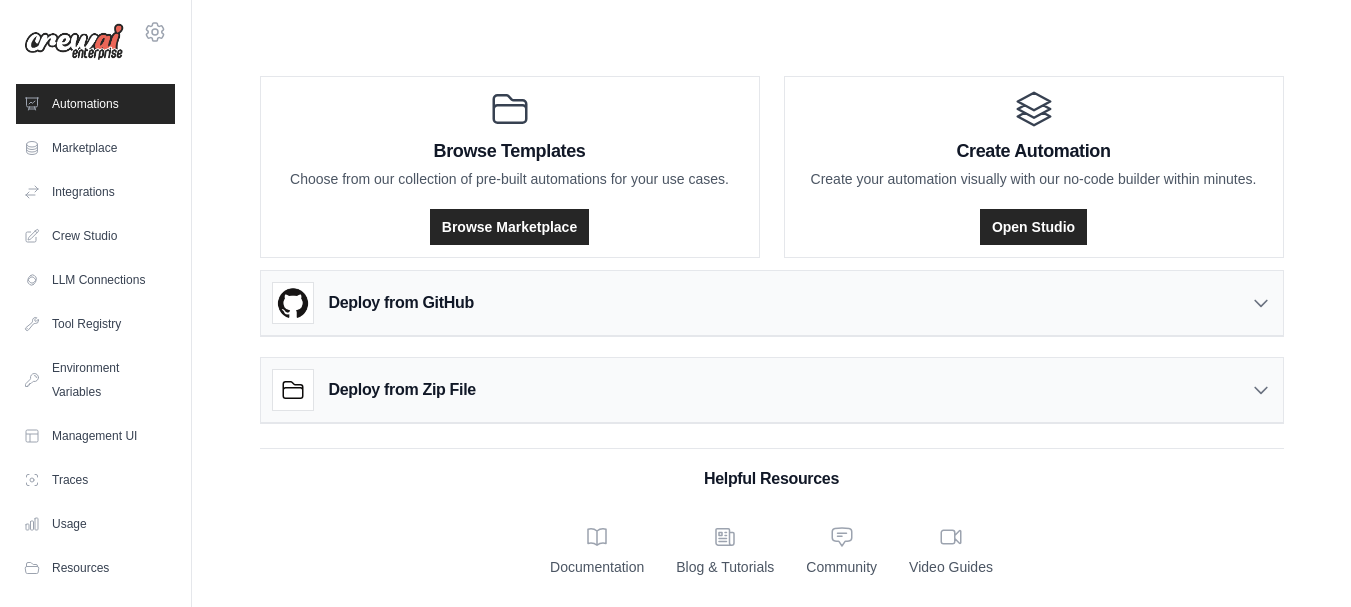 scroll, scrollTop: 0, scrollLeft: 0, axis: both 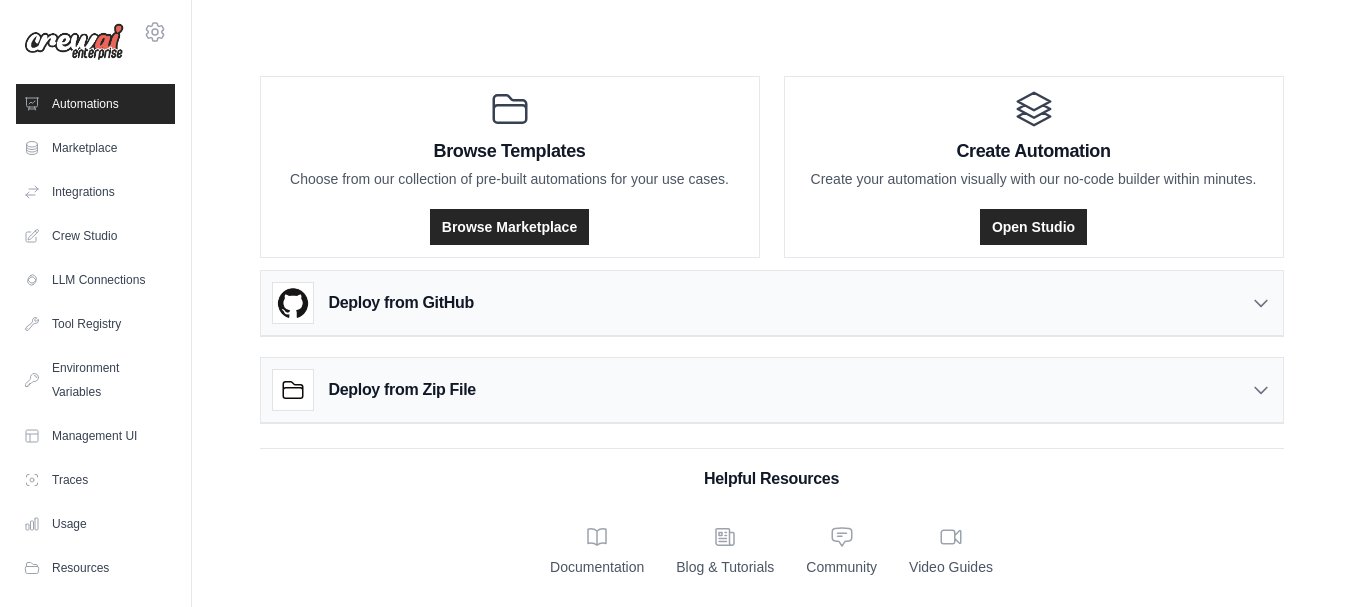 click on "Deploy from GitHub" at bounding box center [772, 303] 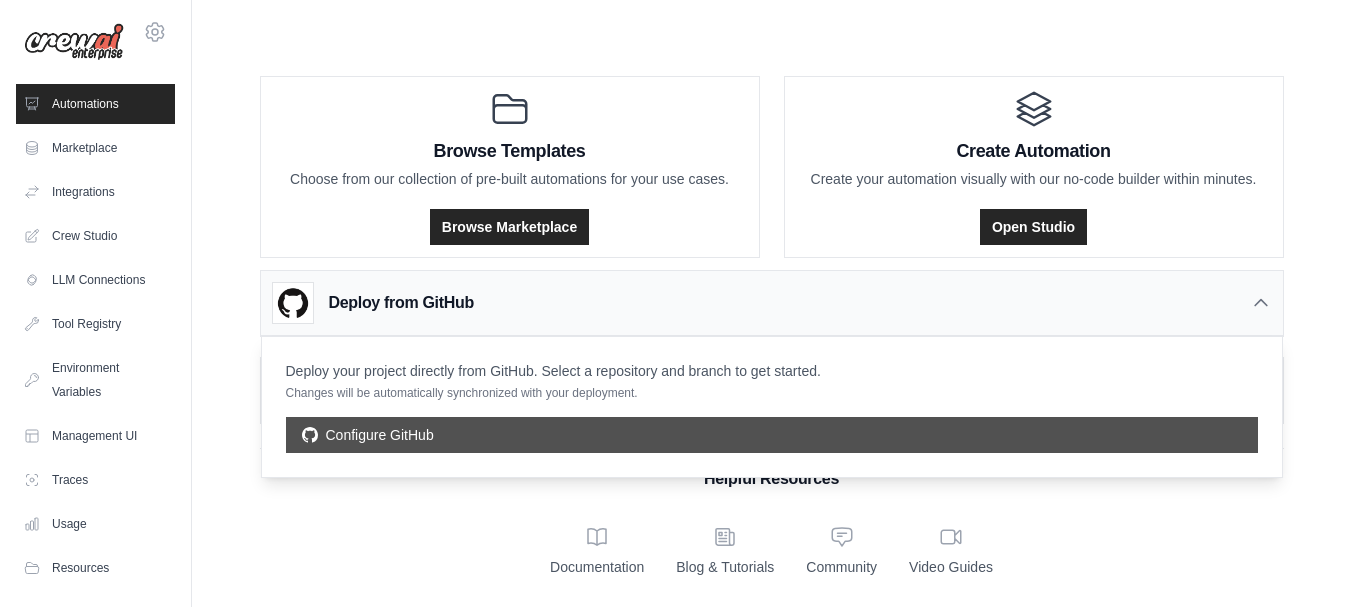 click on "Configure GitHub" at bounding box center [772, 435] 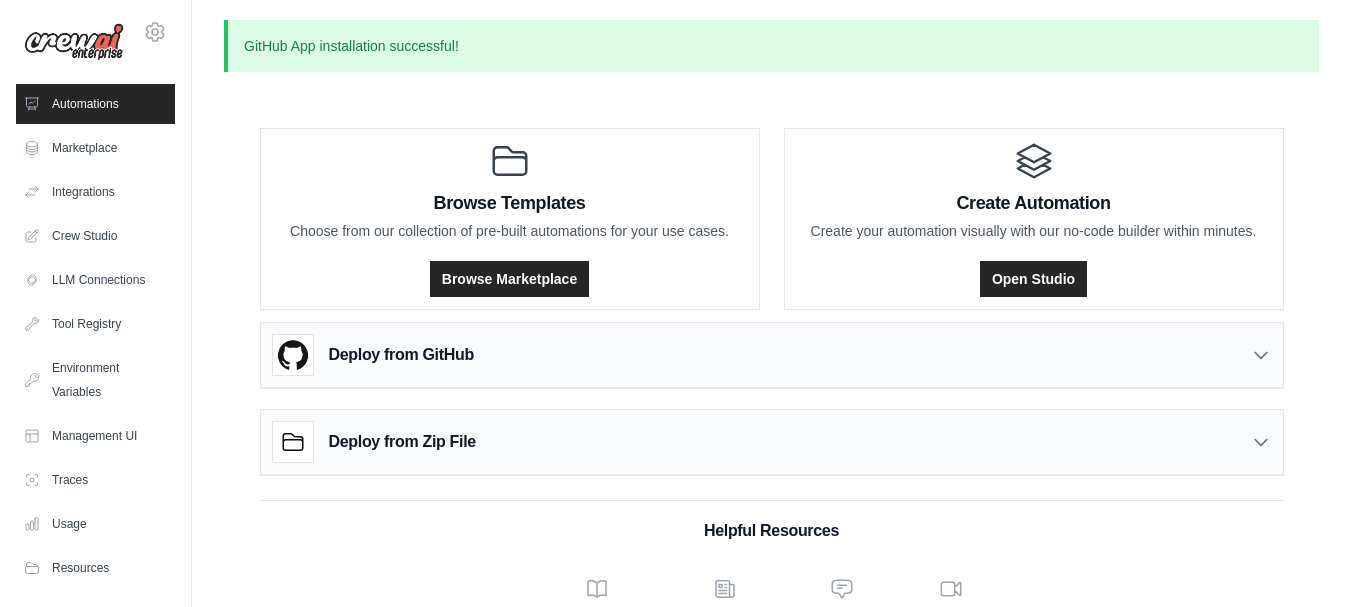 scroll, scrollTop: 0, scrollLeft: 0, axis: both 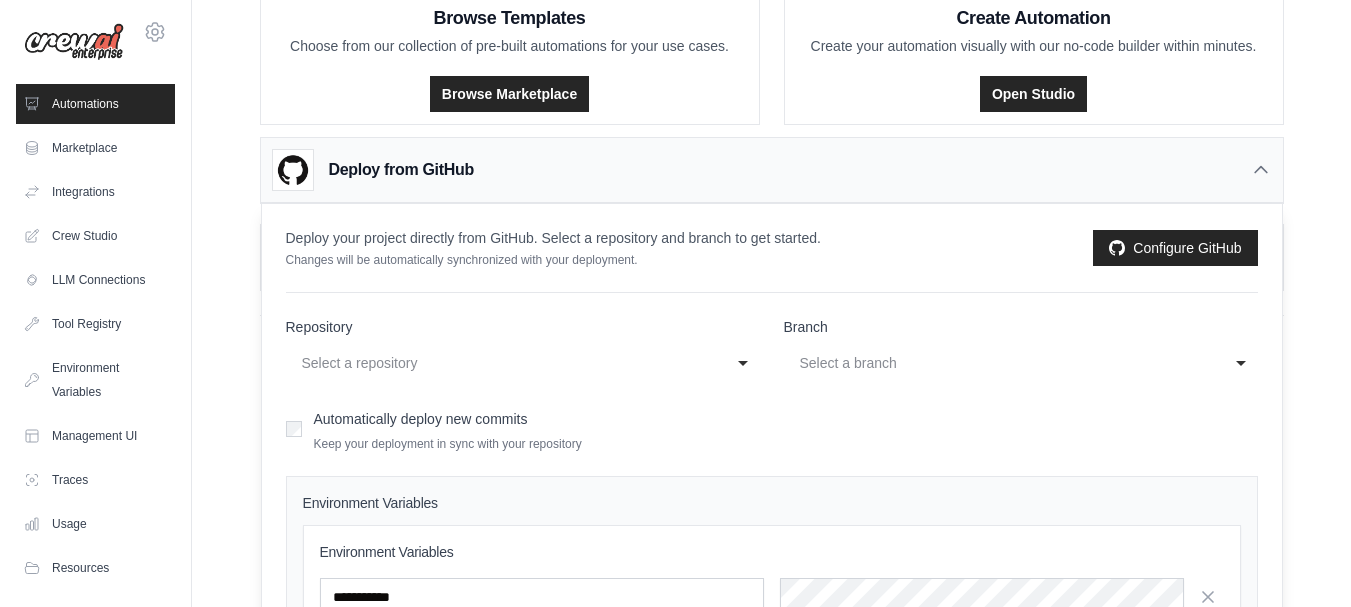 click on "Select a repository" at bounding box center (503, 363) 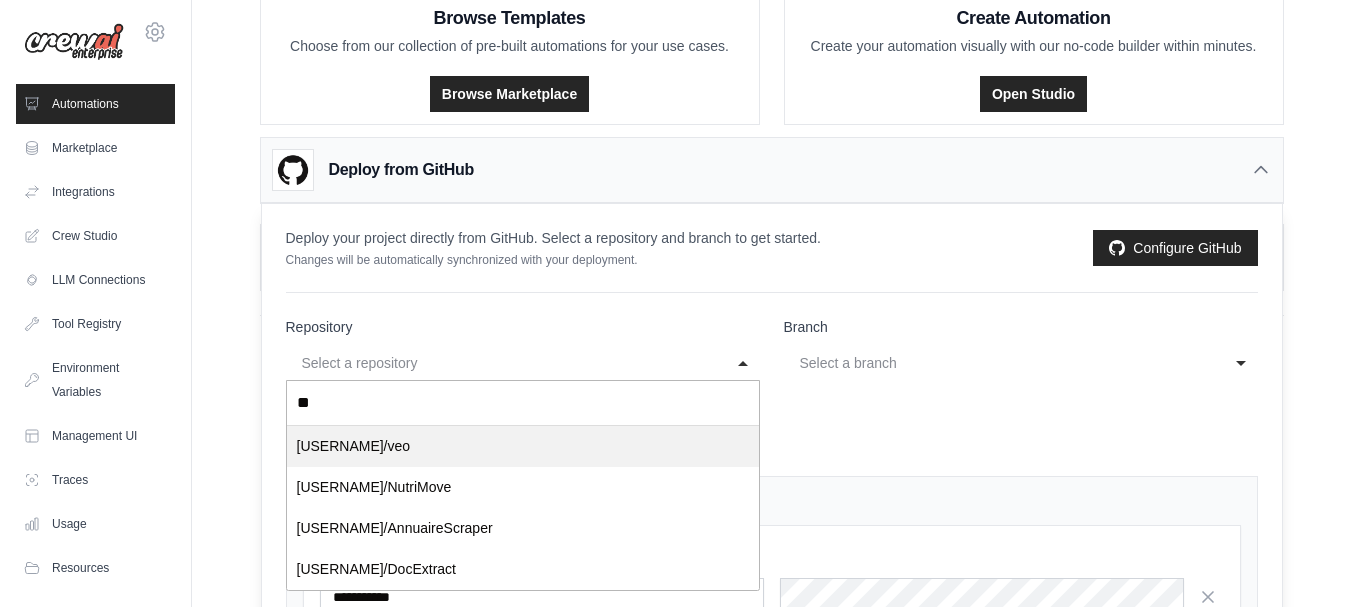 type on "*" 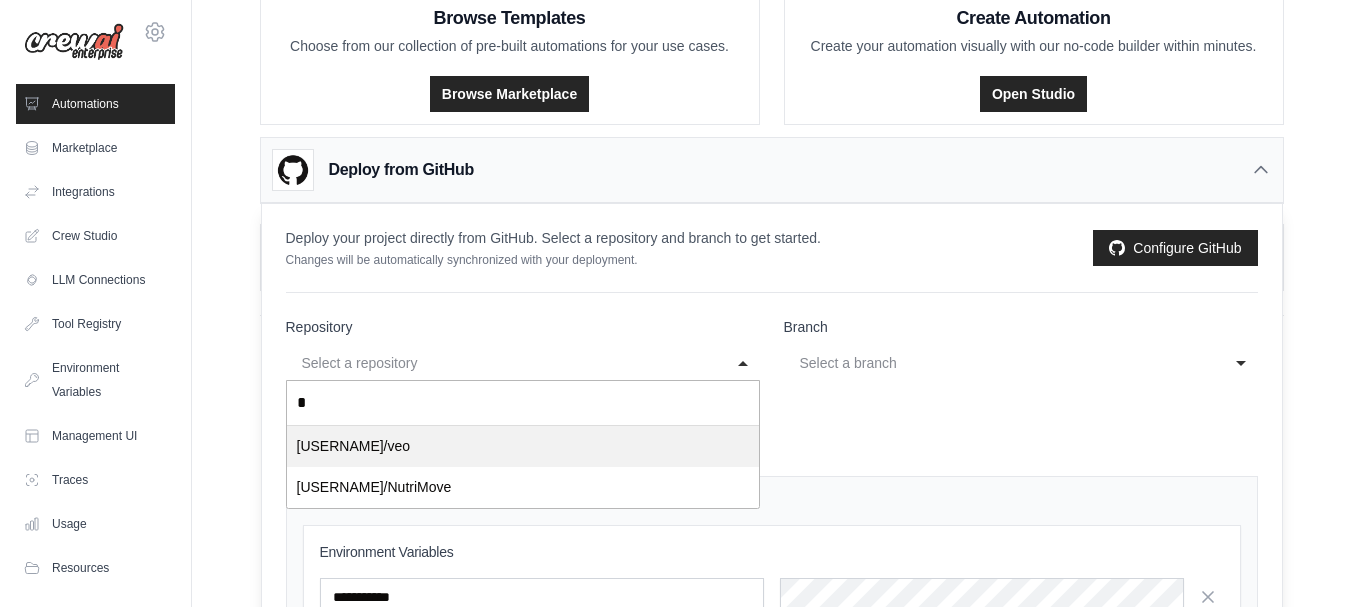 type 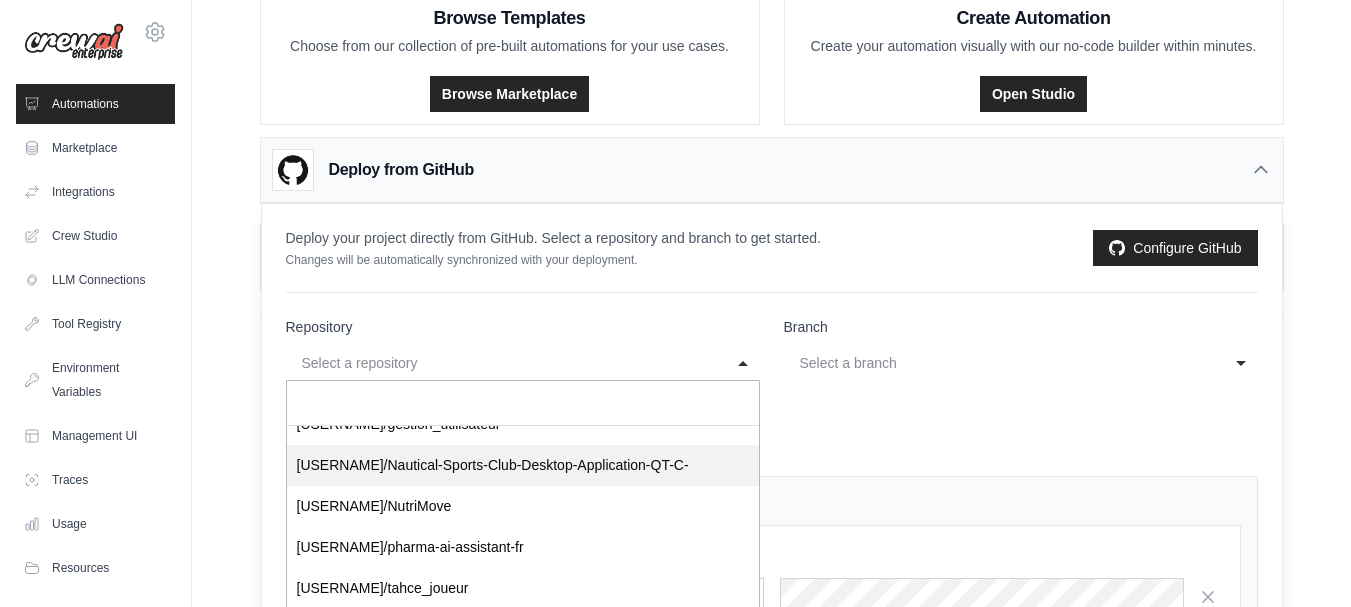 scroll, scrollTop: 151, scrollLeft: 0, axis: vertical 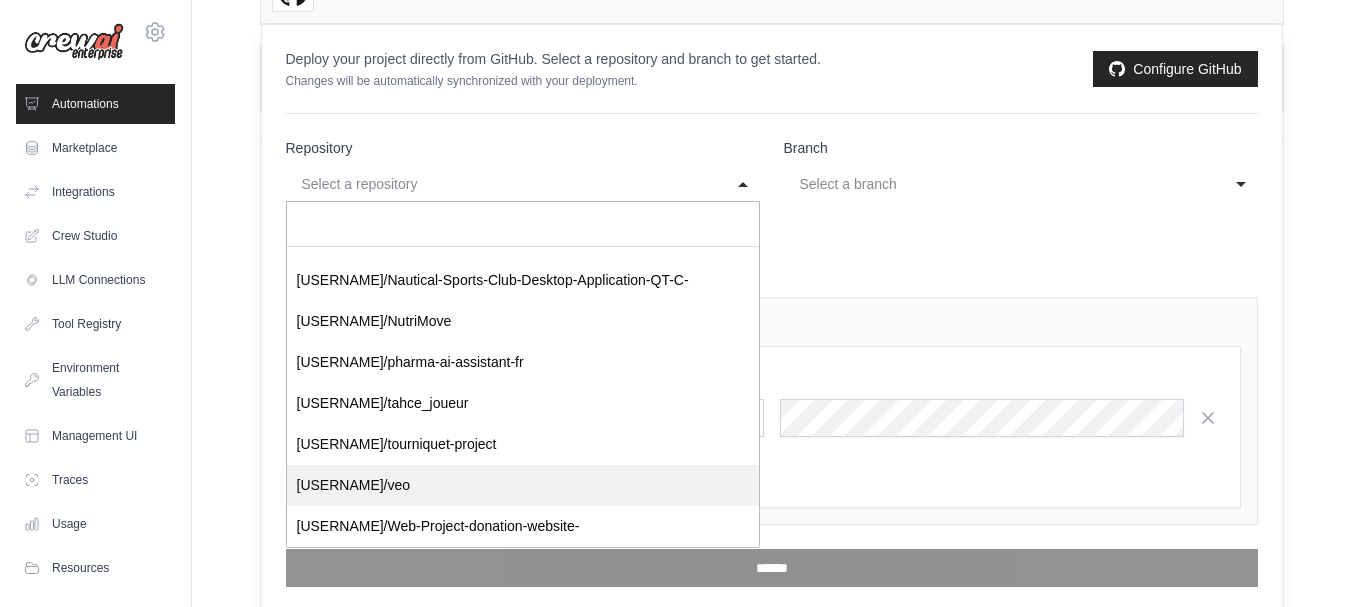 select on "*********" 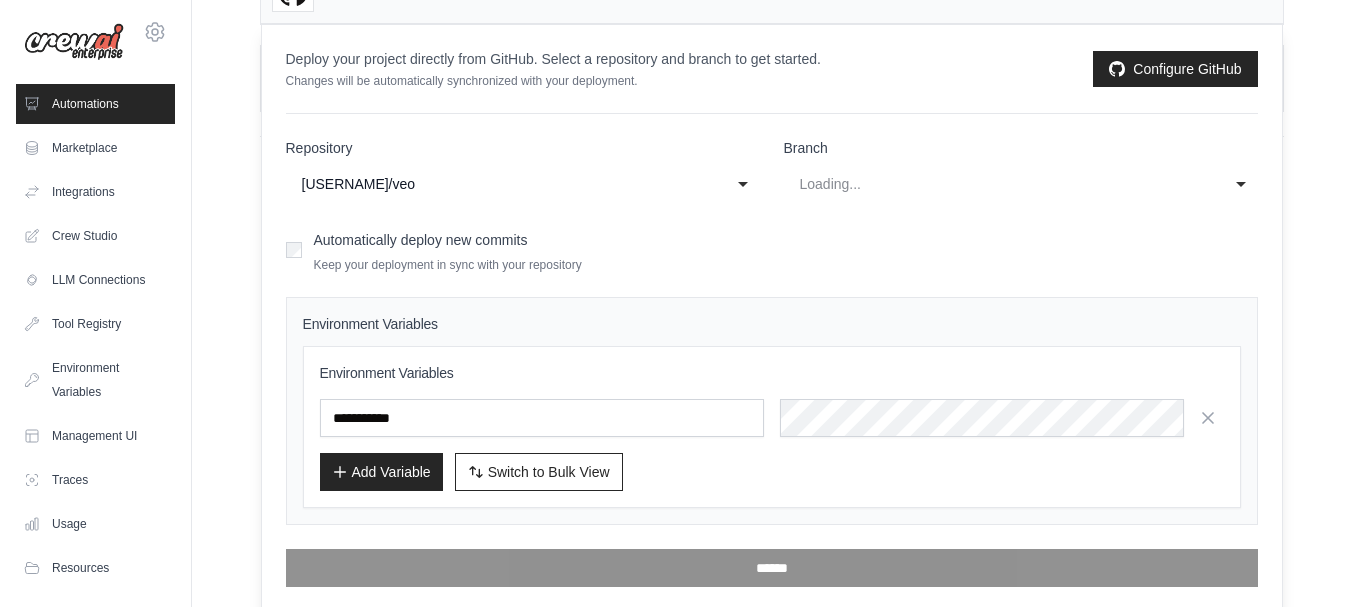 scroll, scrollTop: 0, scrollLeft: 0, axis: both 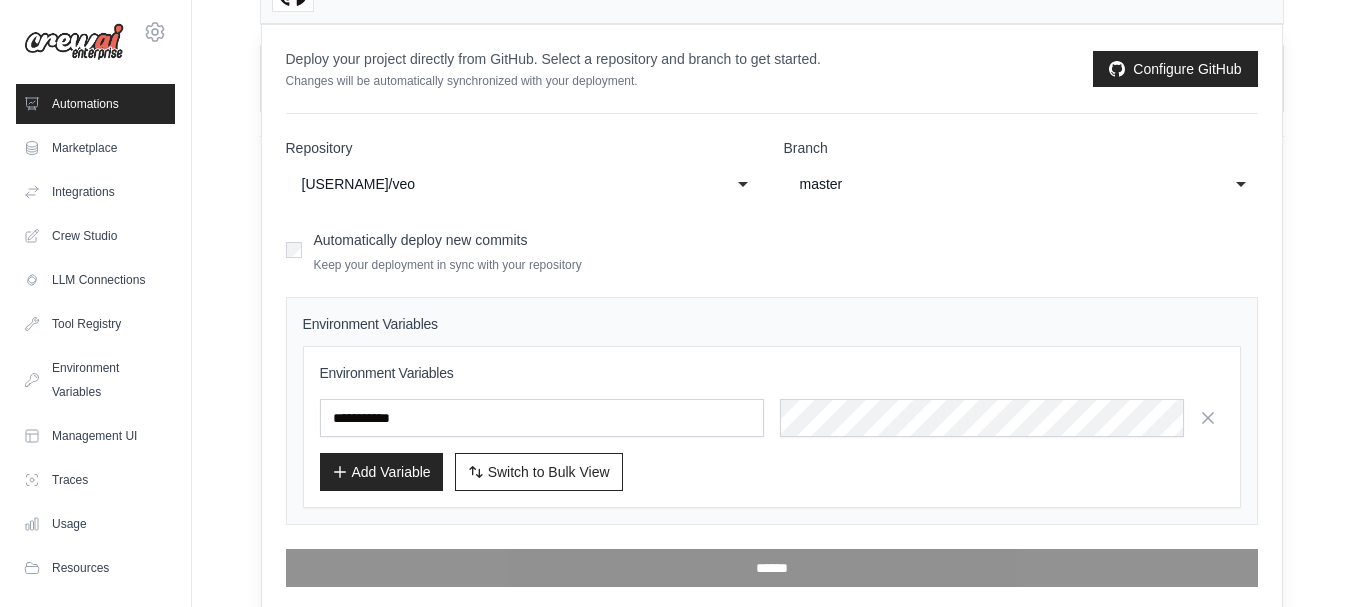 click on "master" 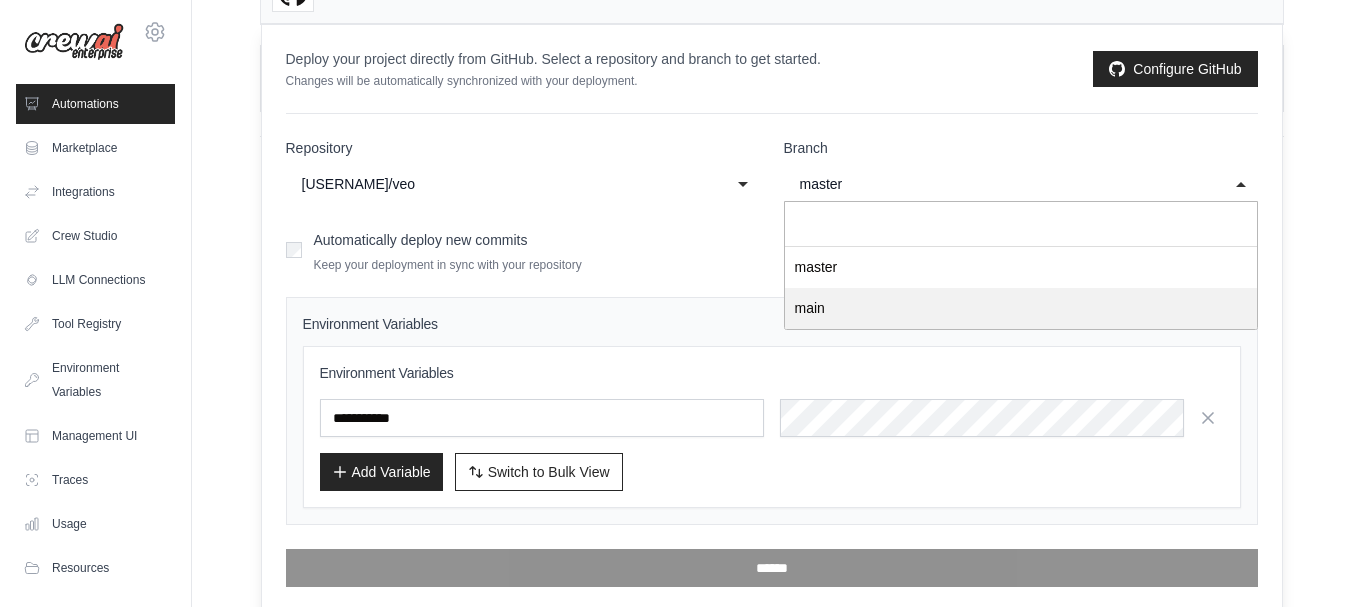 select on "****" 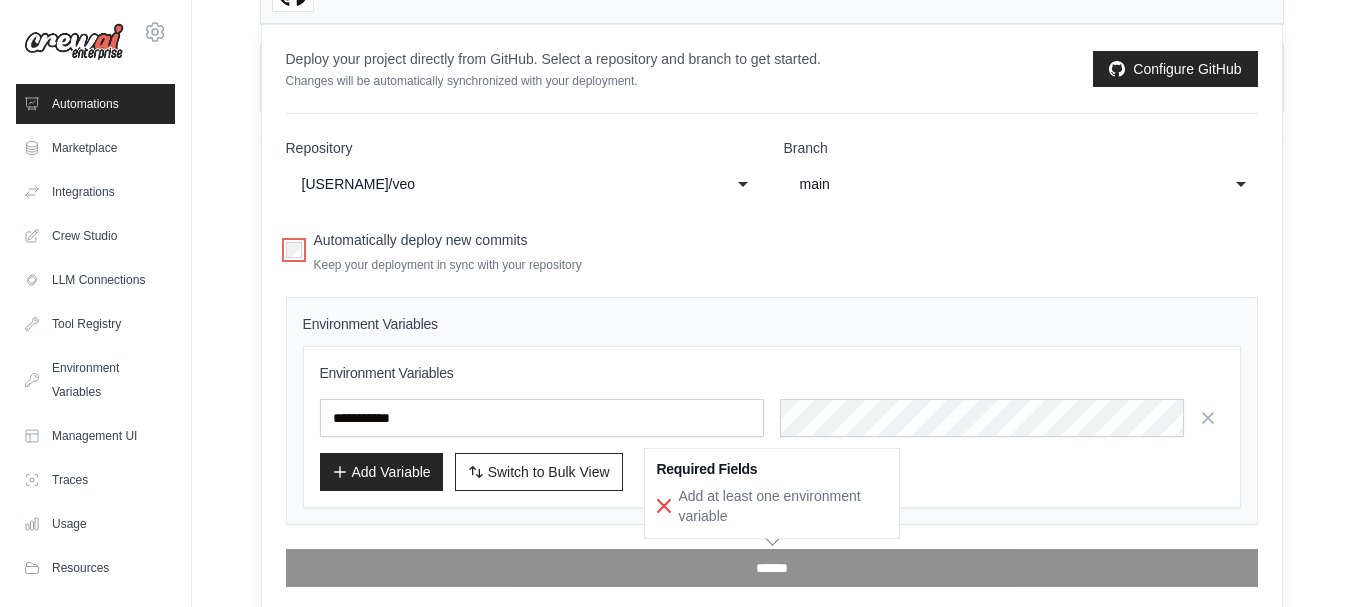 scroll, scrollTop: 369, scrollLeft: 0, axis: vertical 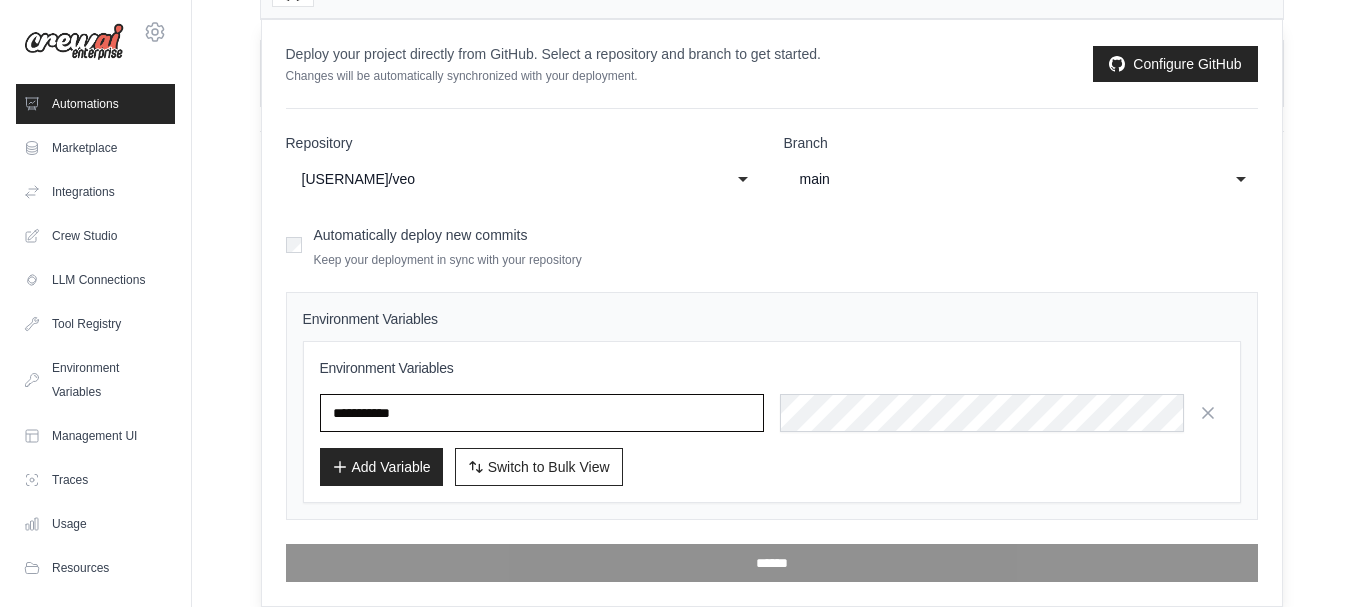 click at bounding box center (542, 413) 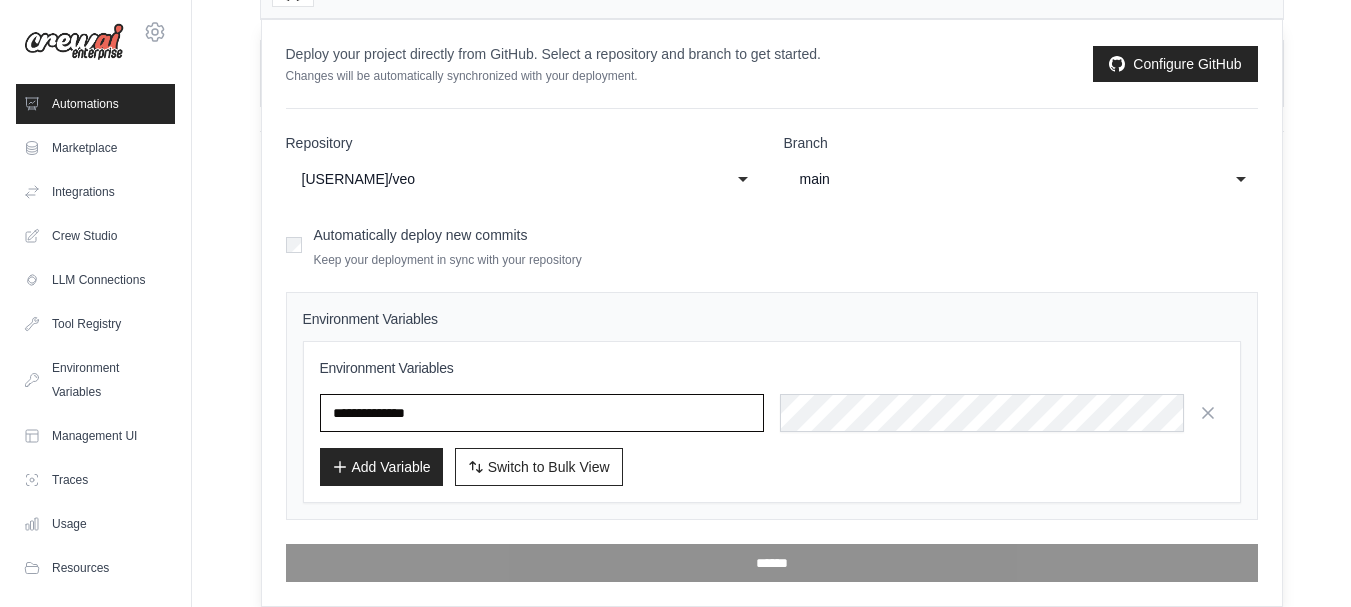 type on "**********" 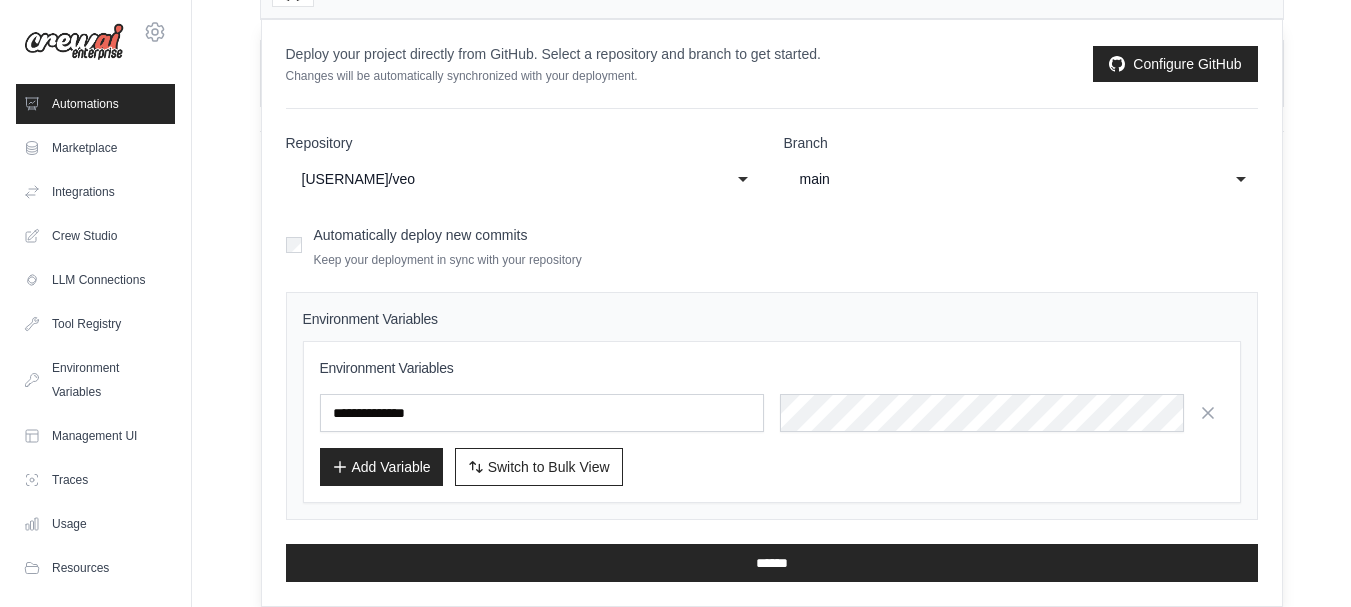 click on "Add Variable" at bounding box center [381, 467] 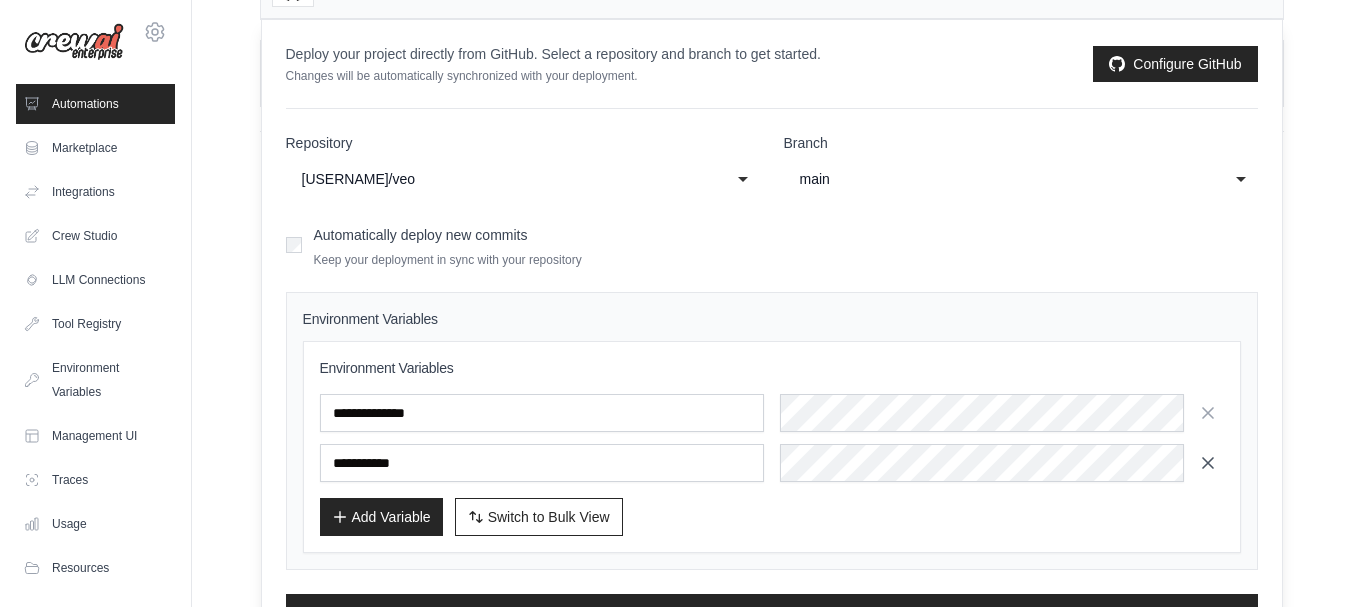 click 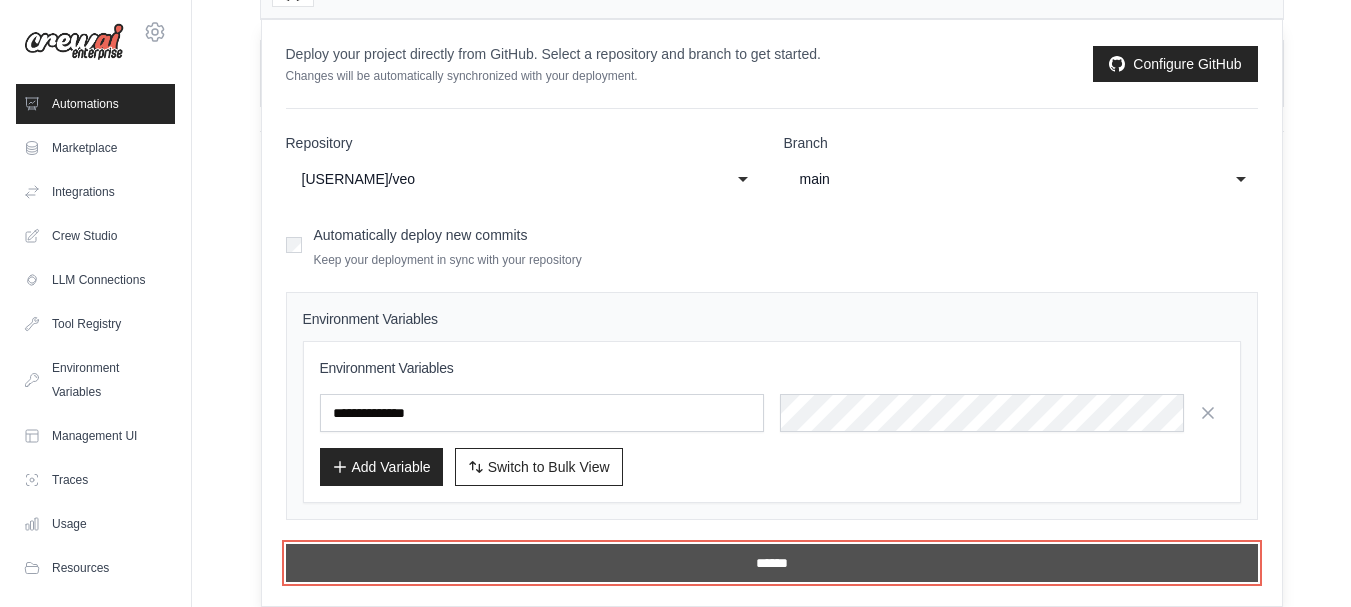 click on "******" at bounding box center (772, 563) 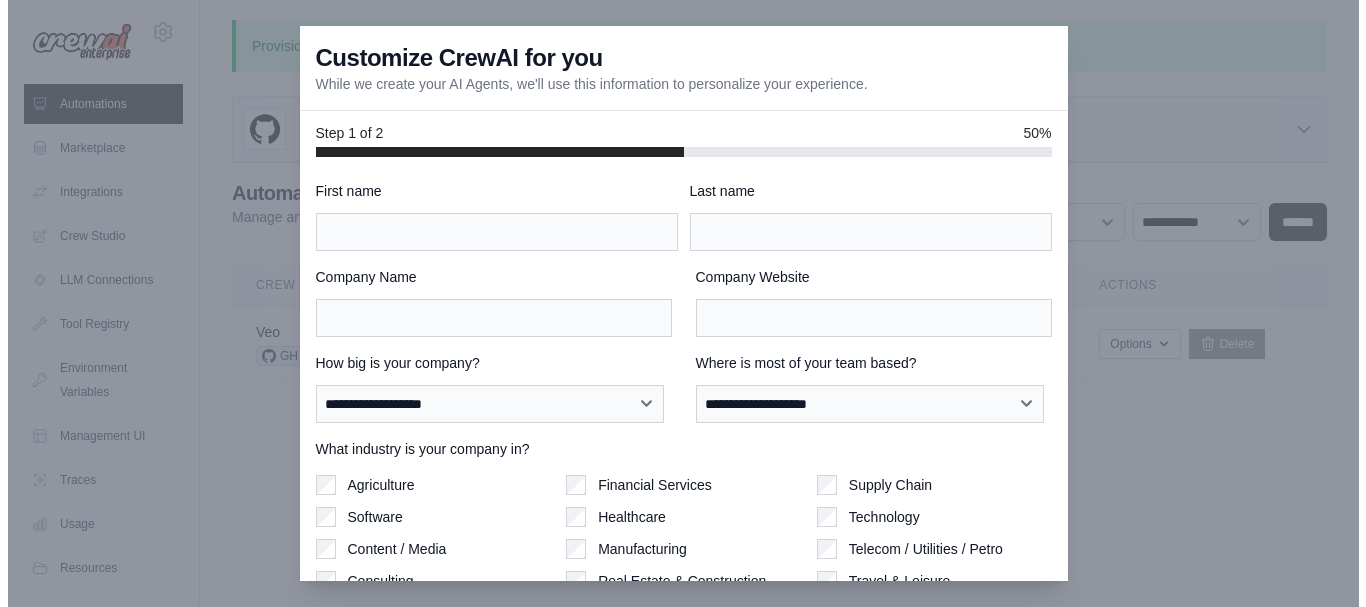 scroll, scrollTop: 0, scrollLeft: 0, axis: both 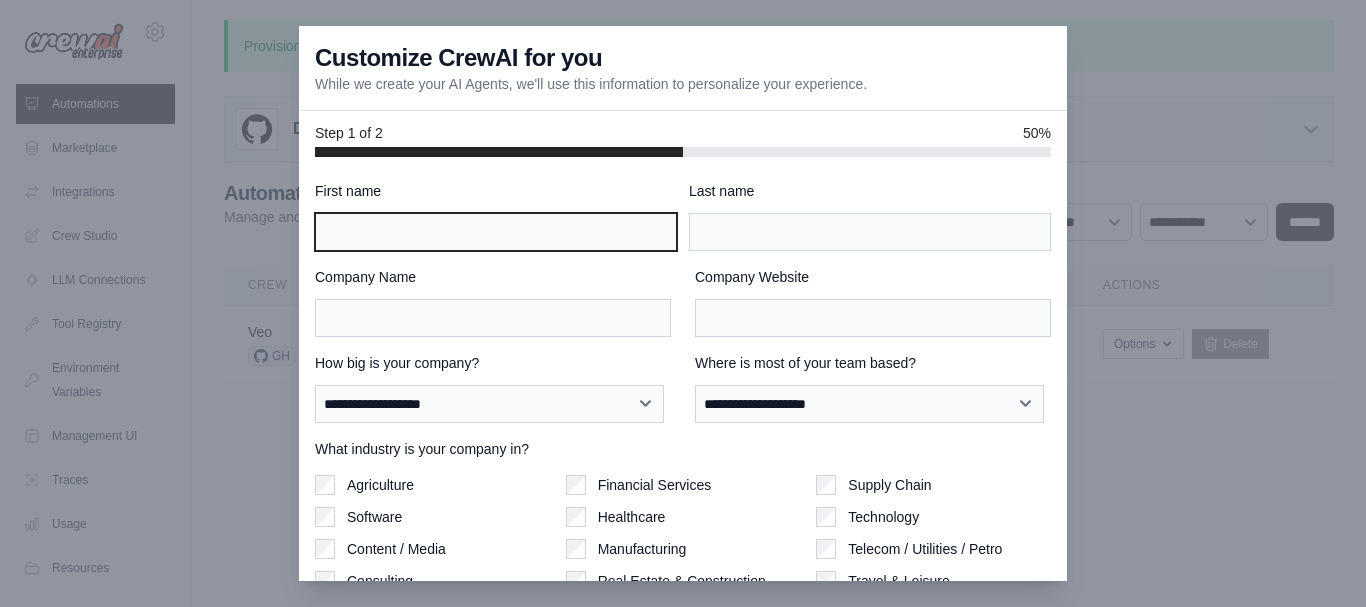 click on "First name" at bounding box center (496, 232) 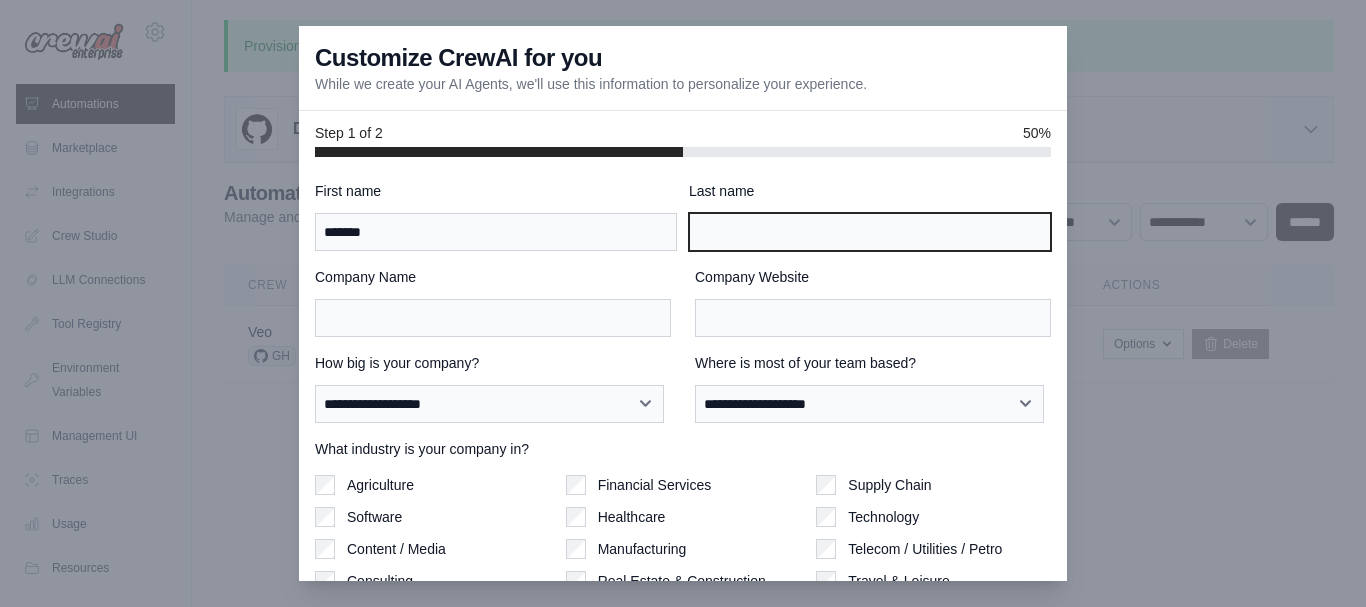 type on "**********" 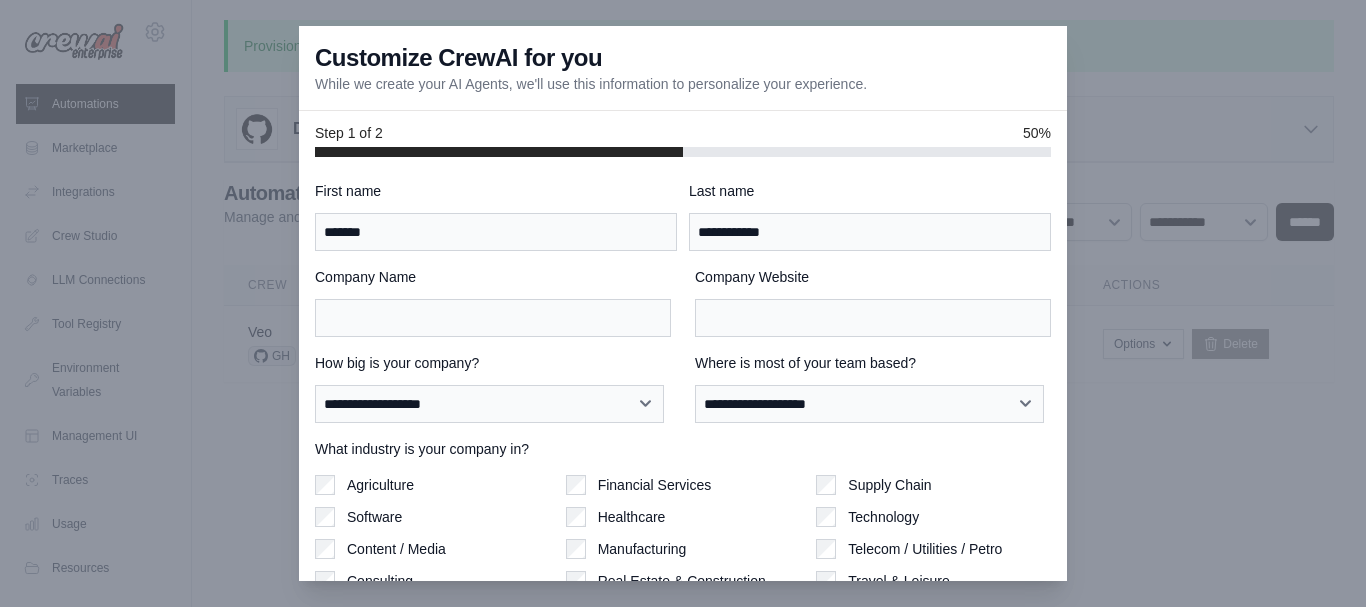 click on "**********" at bounding box center (683, 448) 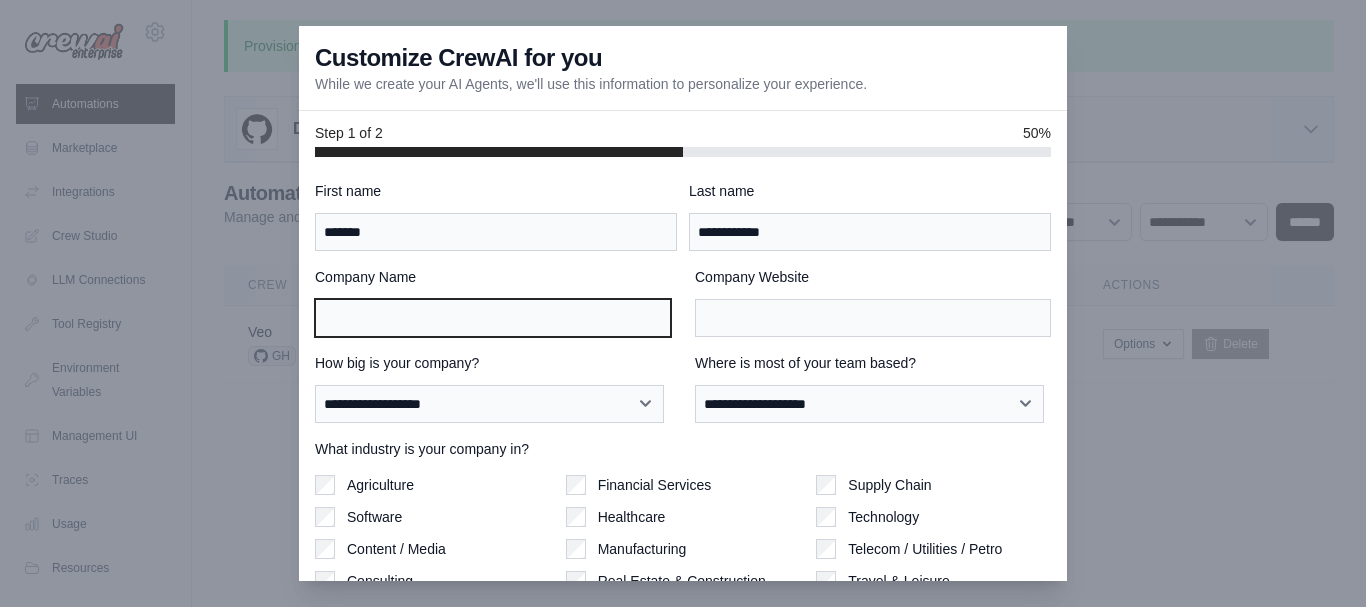click on "Company Name" at bounding box center [493, 318] 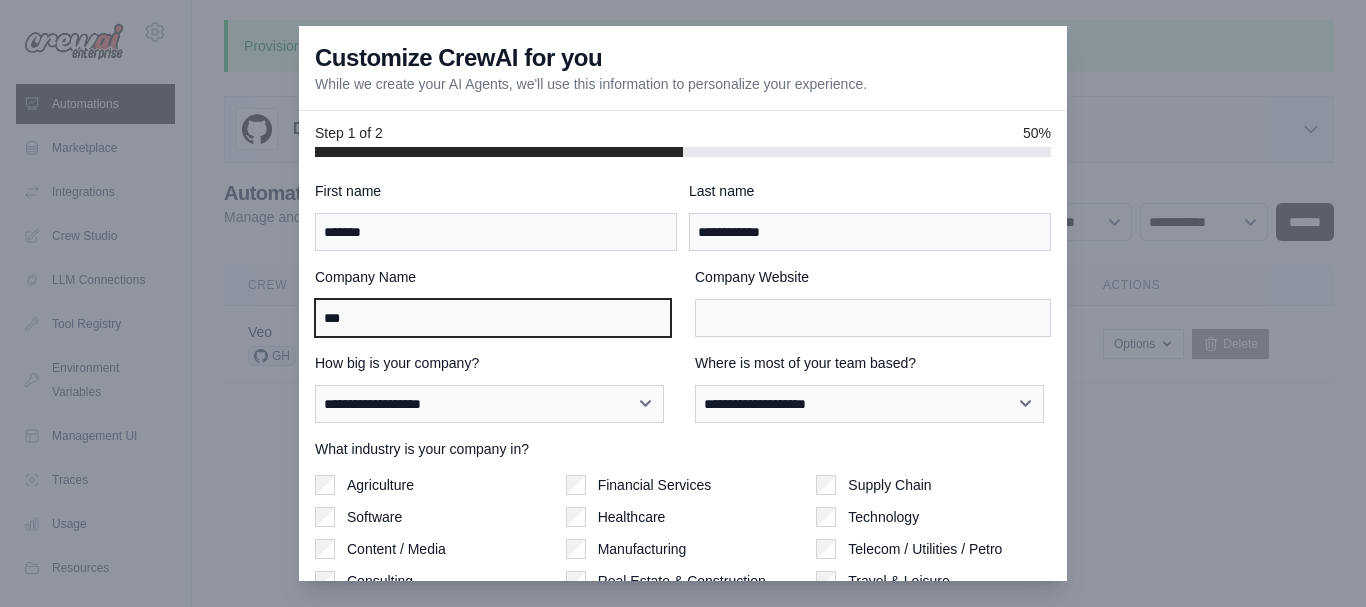 type on "***" 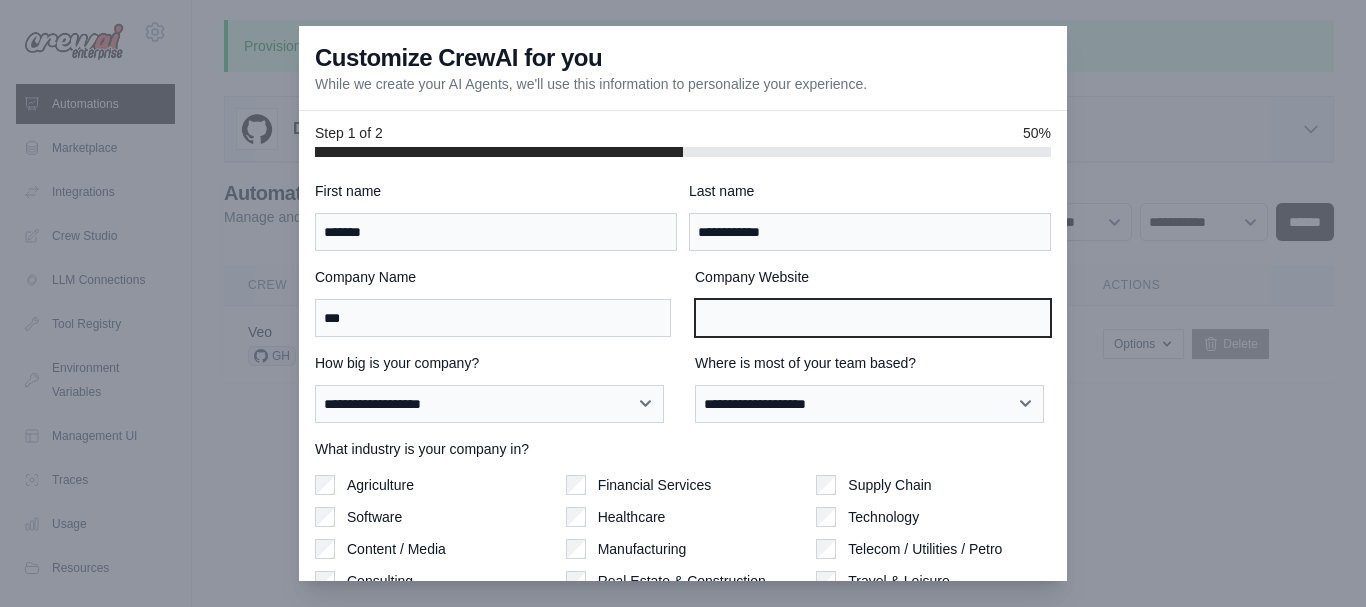click on "Company Website" at bounding box center (873, 318) 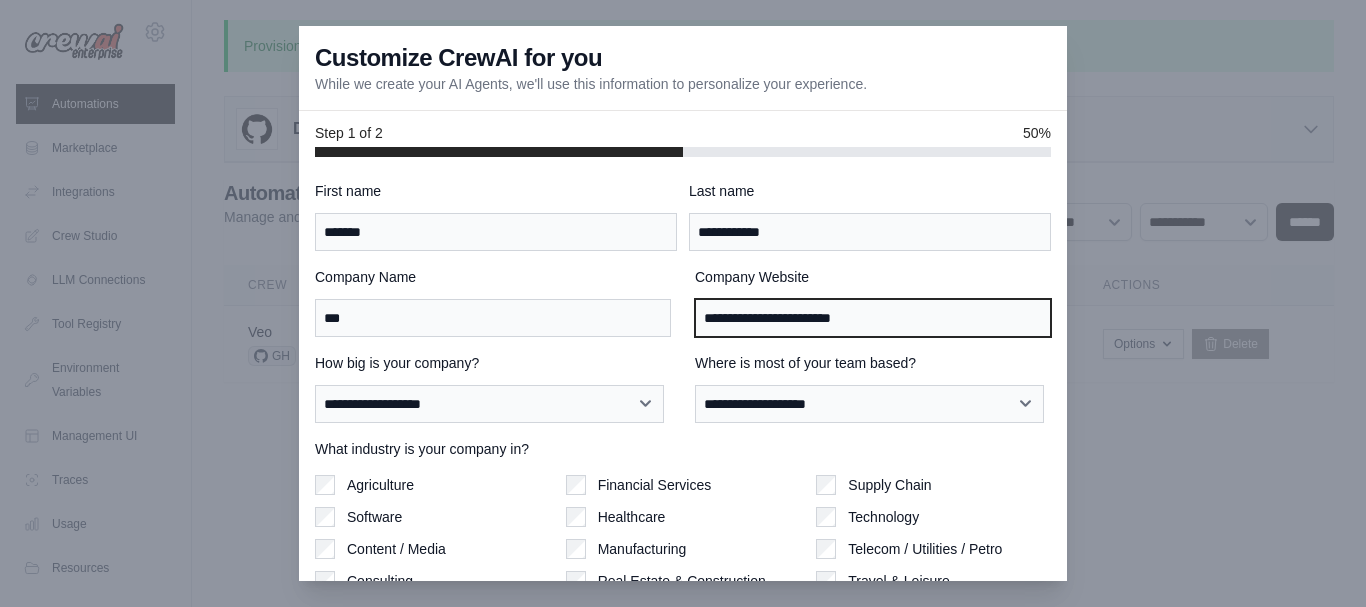 click on "**********" at bounding box center [873, 318] 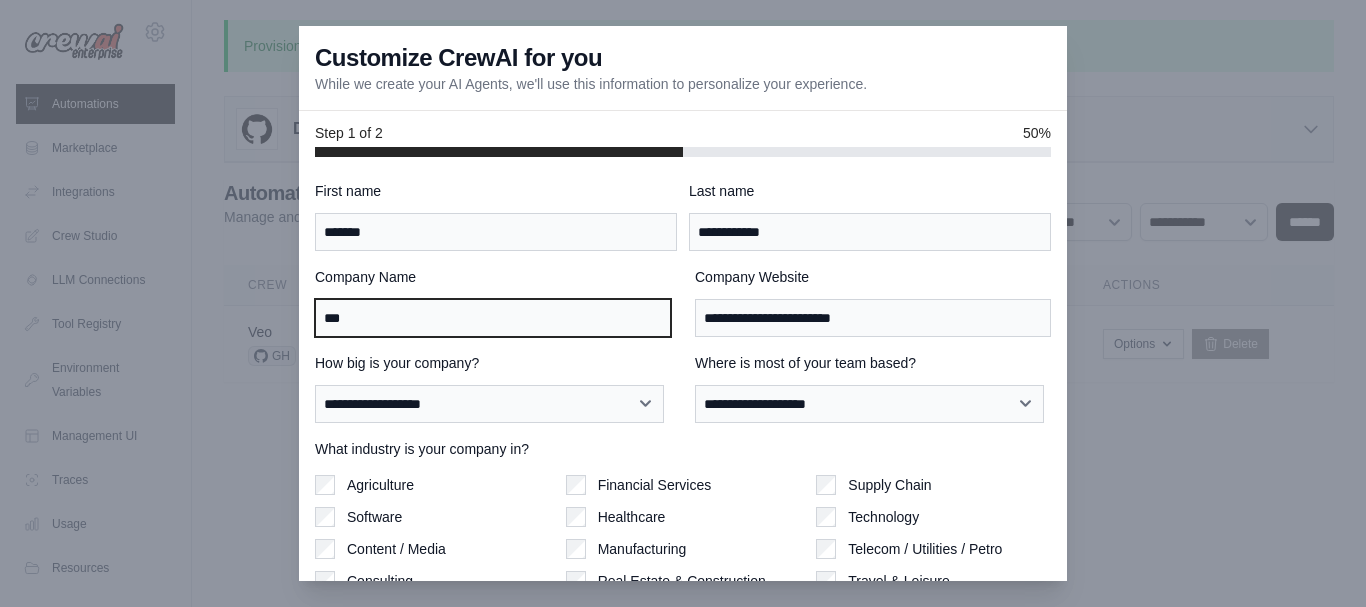 click on "***" at bounding box center (493, 318) 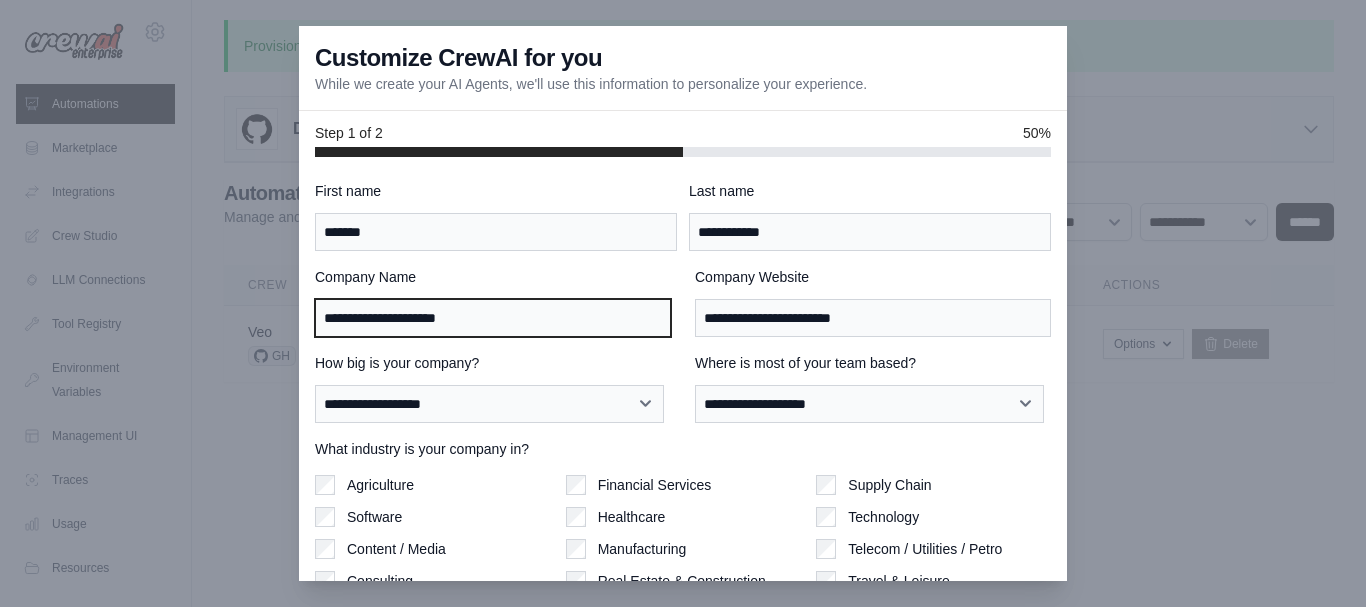 type on "**********" 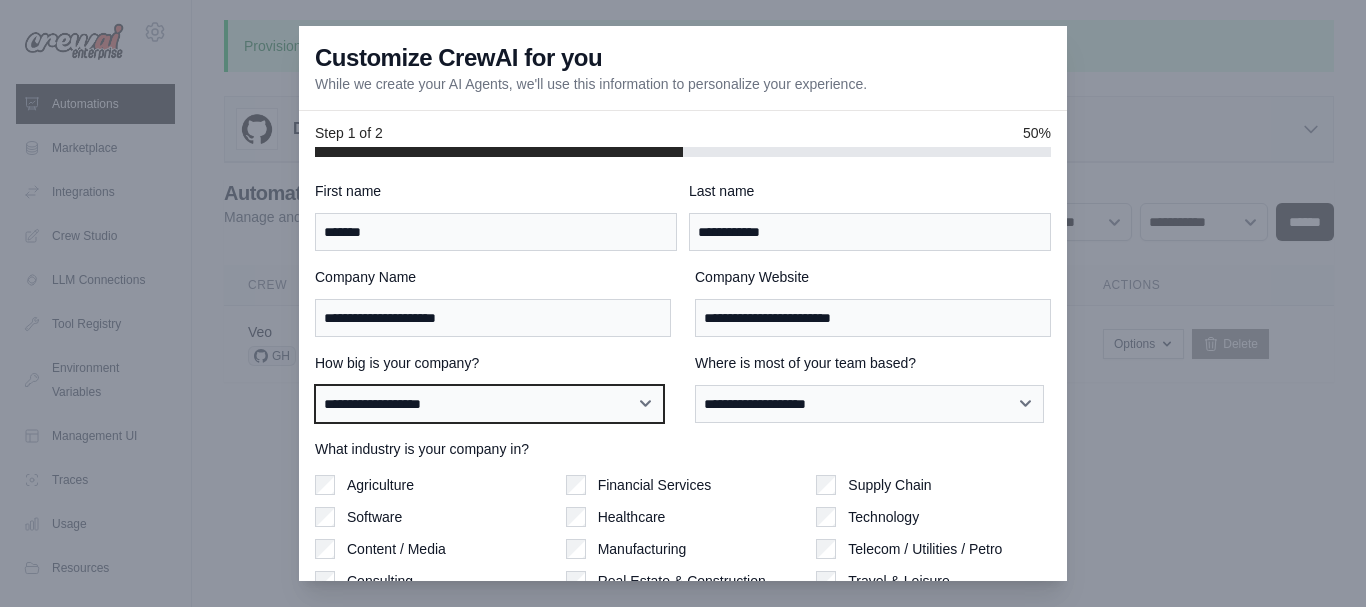 click on "**********" at bounding box center (489, 404) 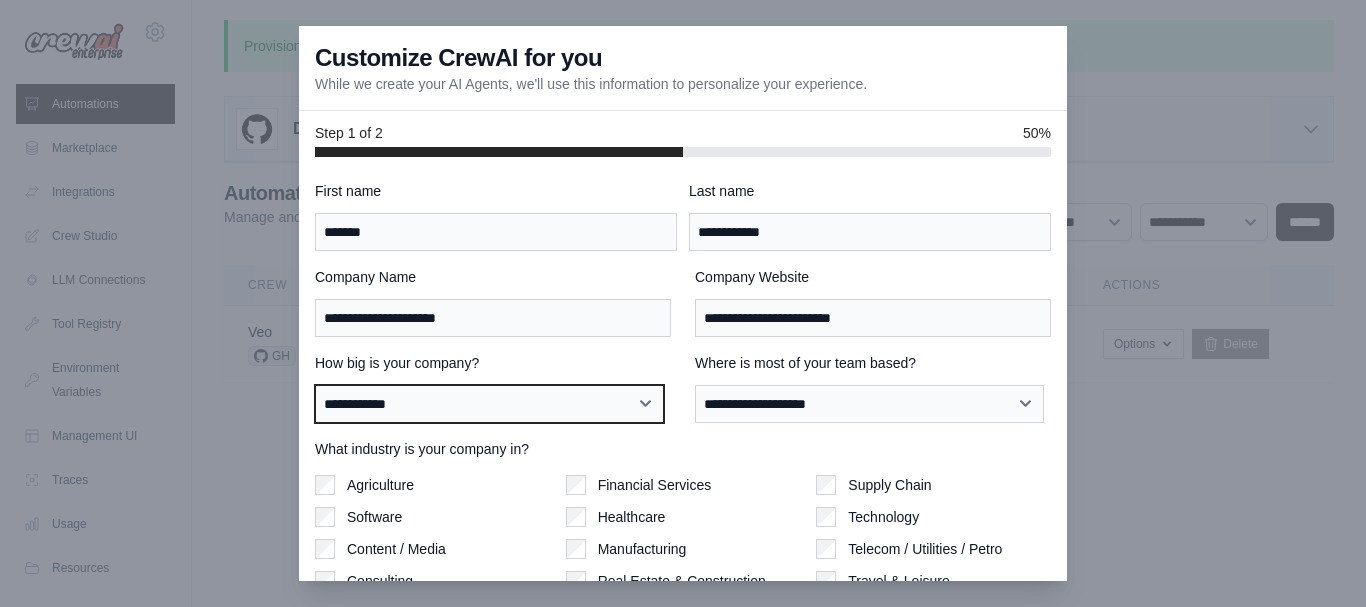 click on "**********" at bounding box center (489, 404) 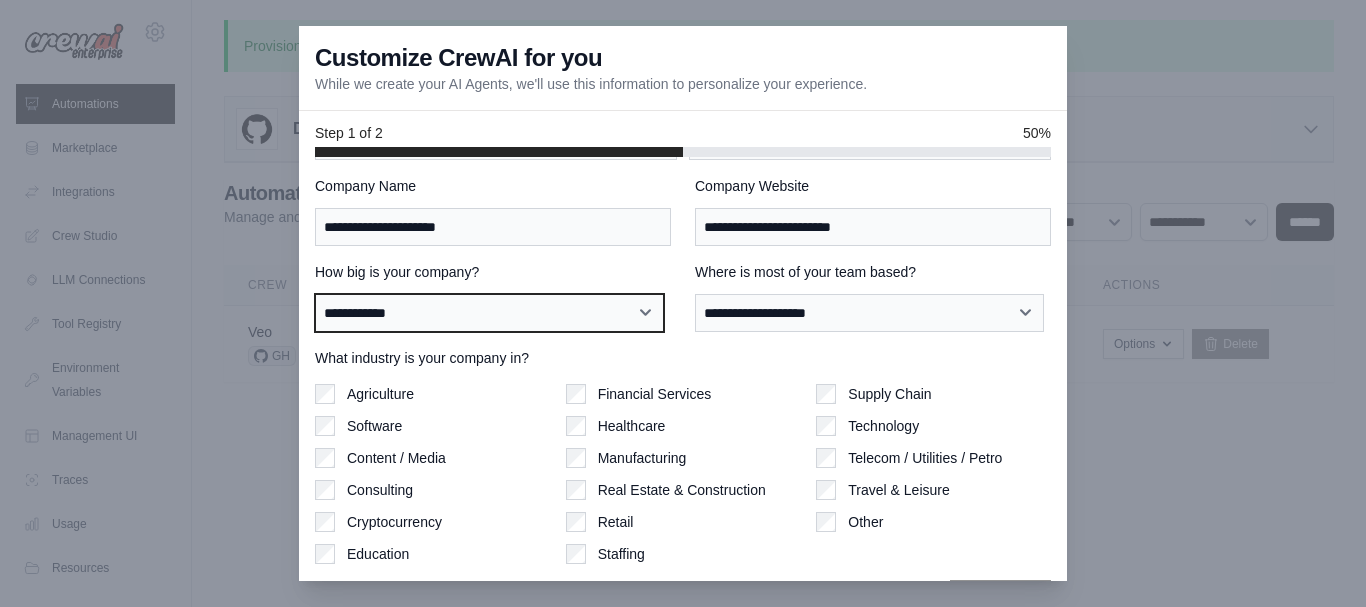 scroll, scrollTop: 94, scrollLeft: 0, axis: vertical 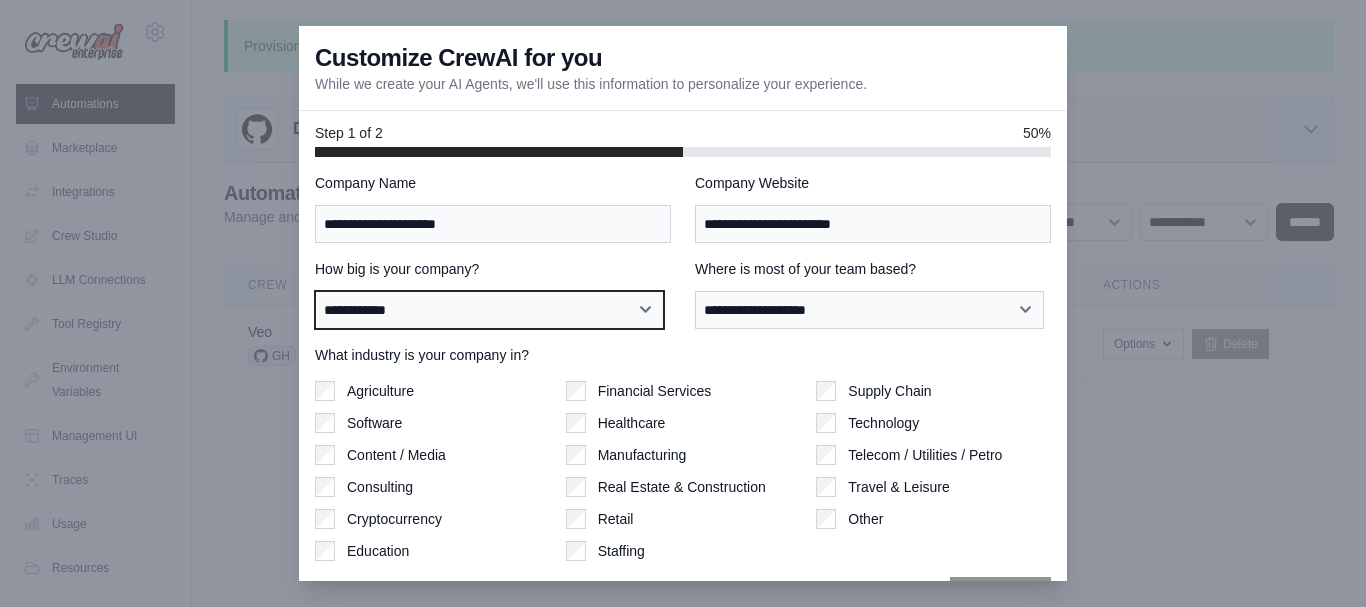 click on "**********" at bounding box center [489, 310] 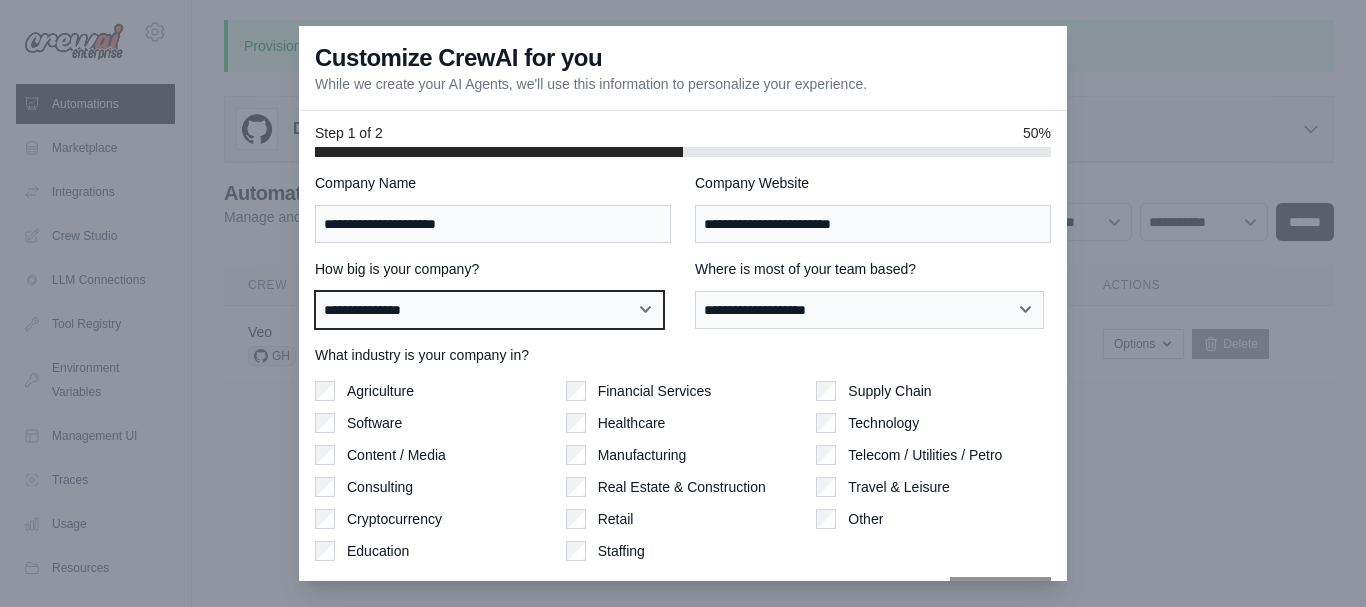 click on "**********" at bounding box center [489, 310] 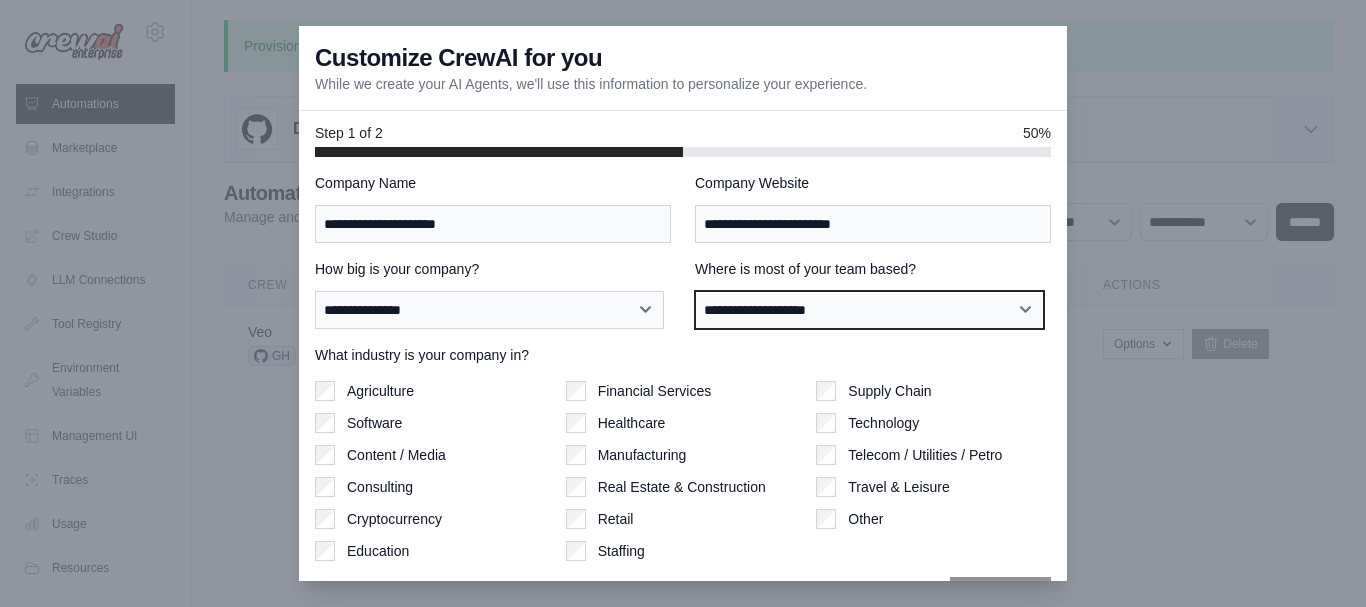 click on "**********" at bounding box center [869, 310] 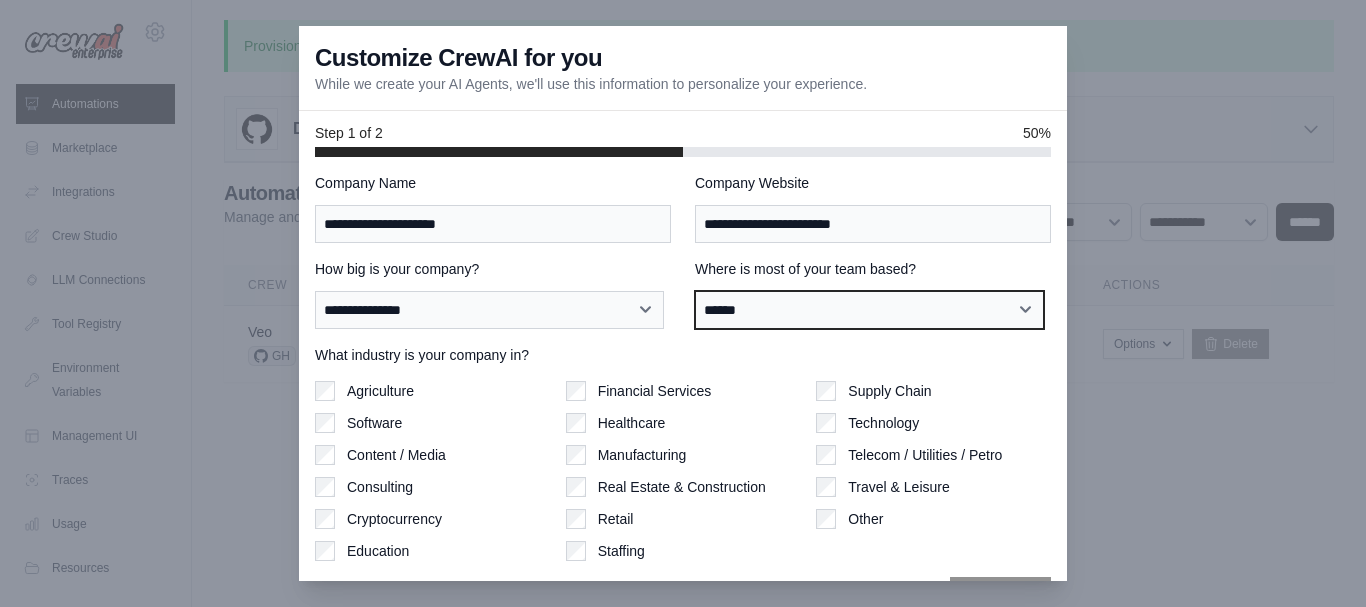 click on "**********" at bounding box center (869, 310) 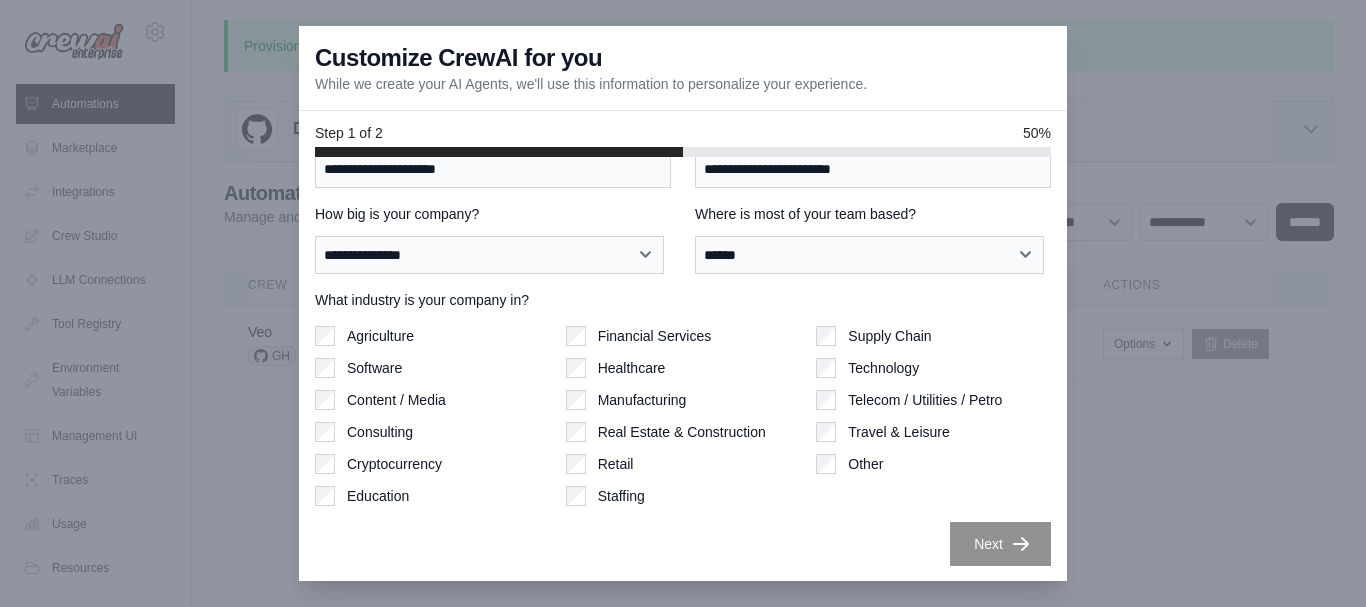 click on "Financial Services" at bounding box center [655, 336] 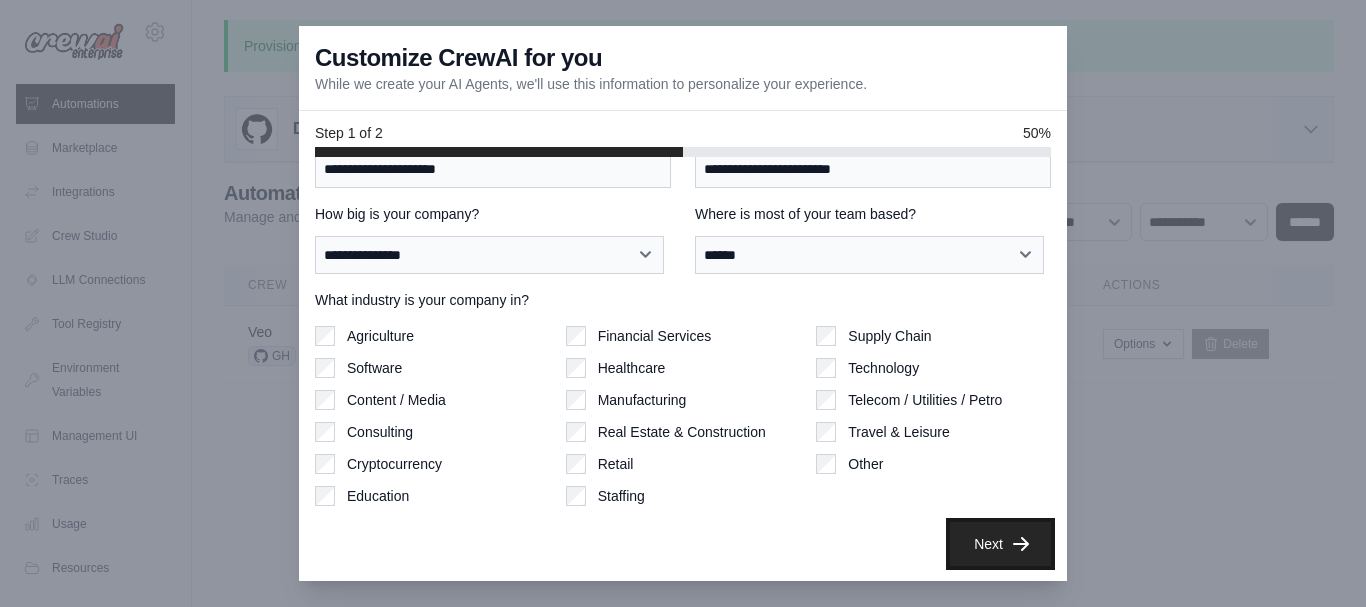 click on "Next" at bounding box center [1000, 544] 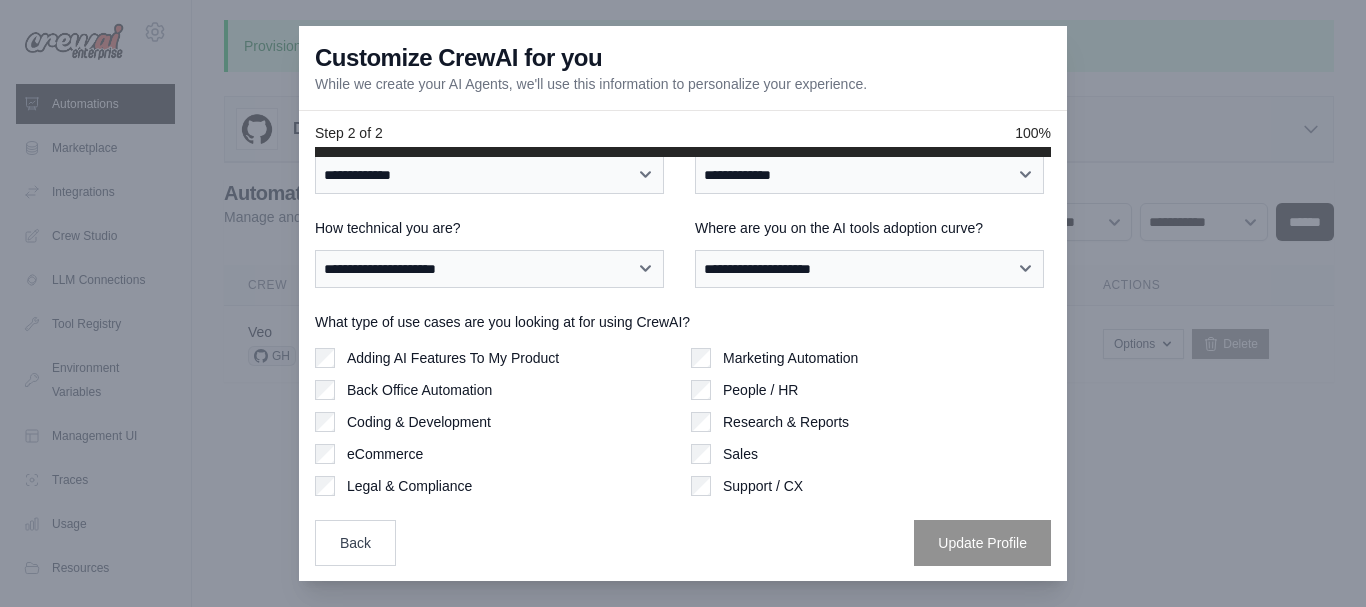 scroll, scrollTop: 0, scrollLeft: 0, axis: both 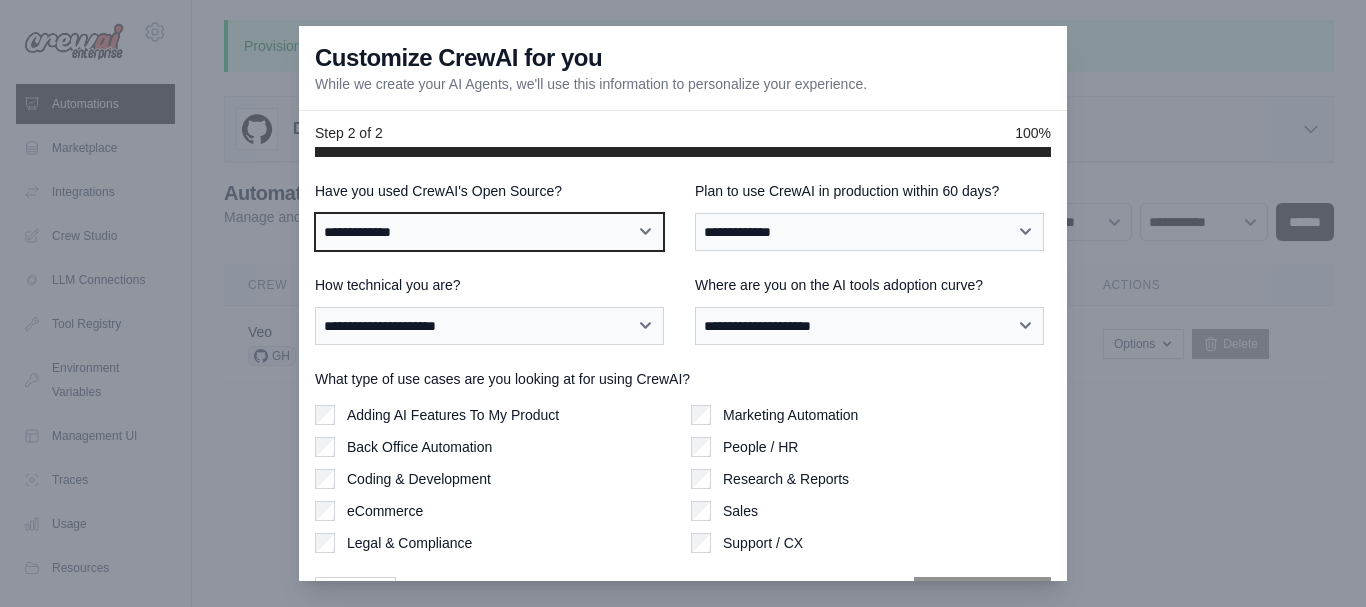 click on "**********" at bounding box center [489, 232] 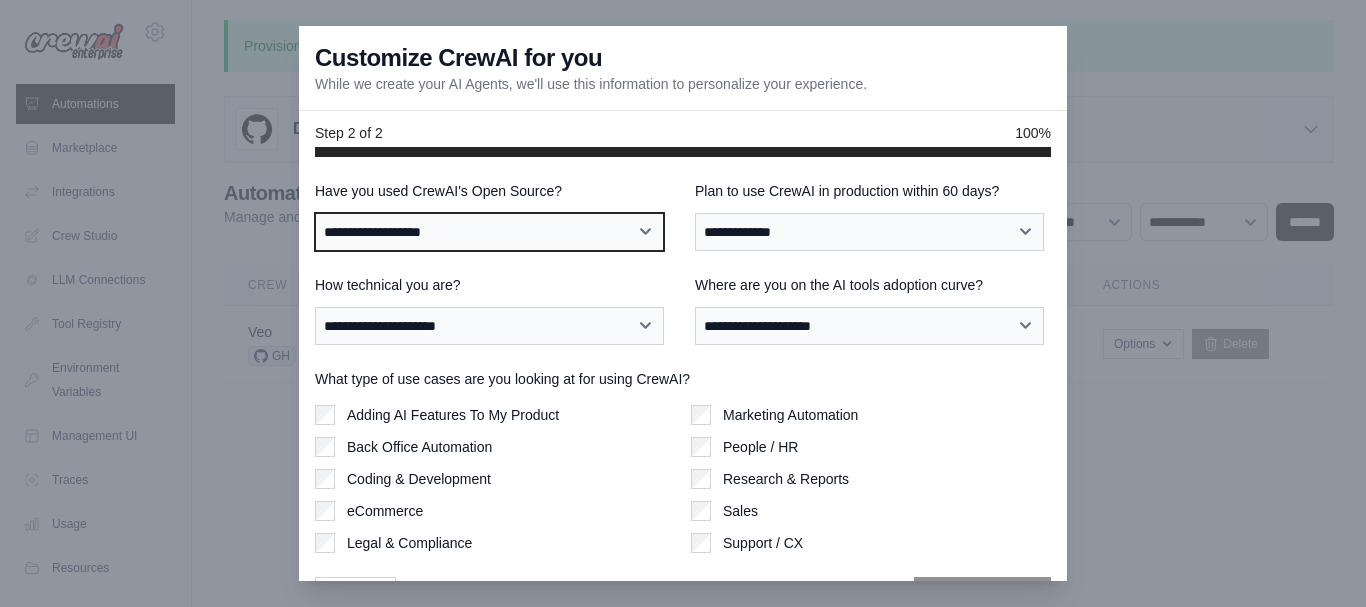 click on "**********" at bounding box center (489, 232) 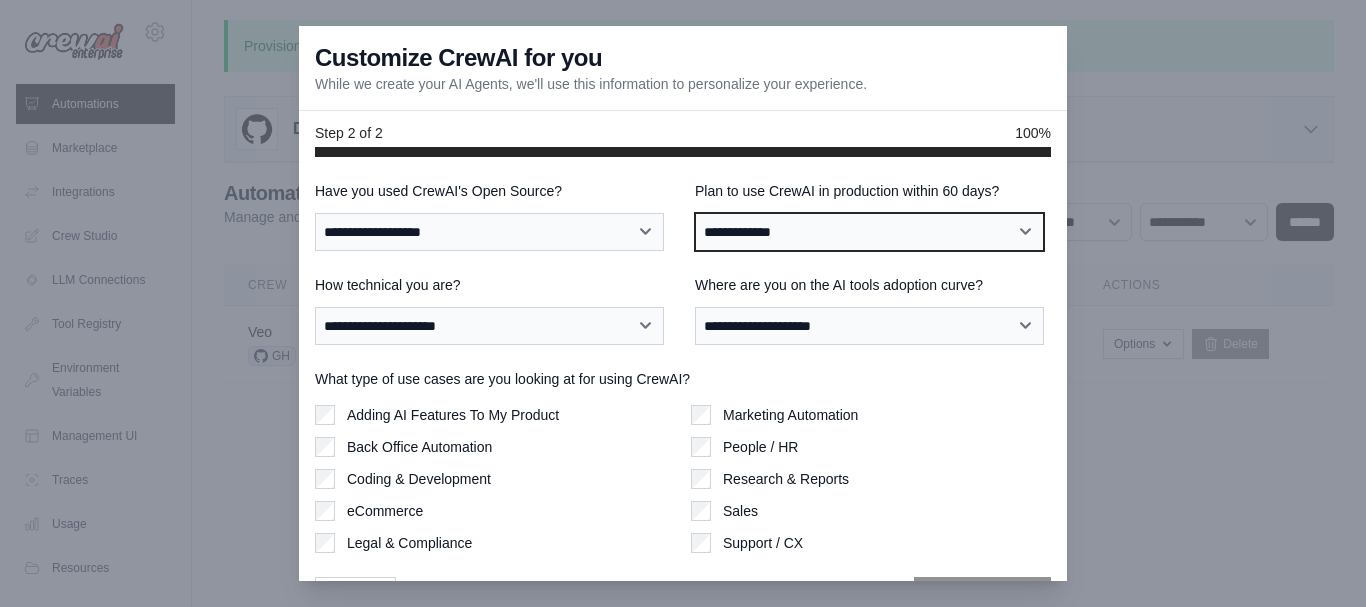 click on "**********" at bounding box center (869, 232) 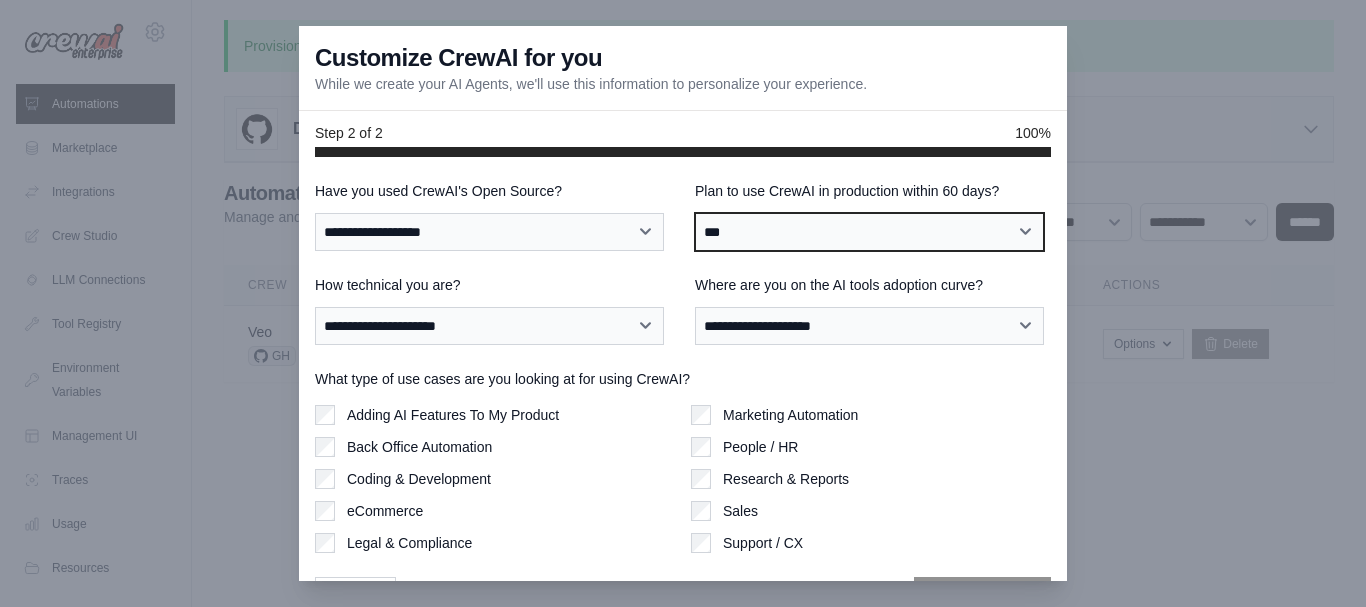click on "**********" at bounding box center (869, 232) 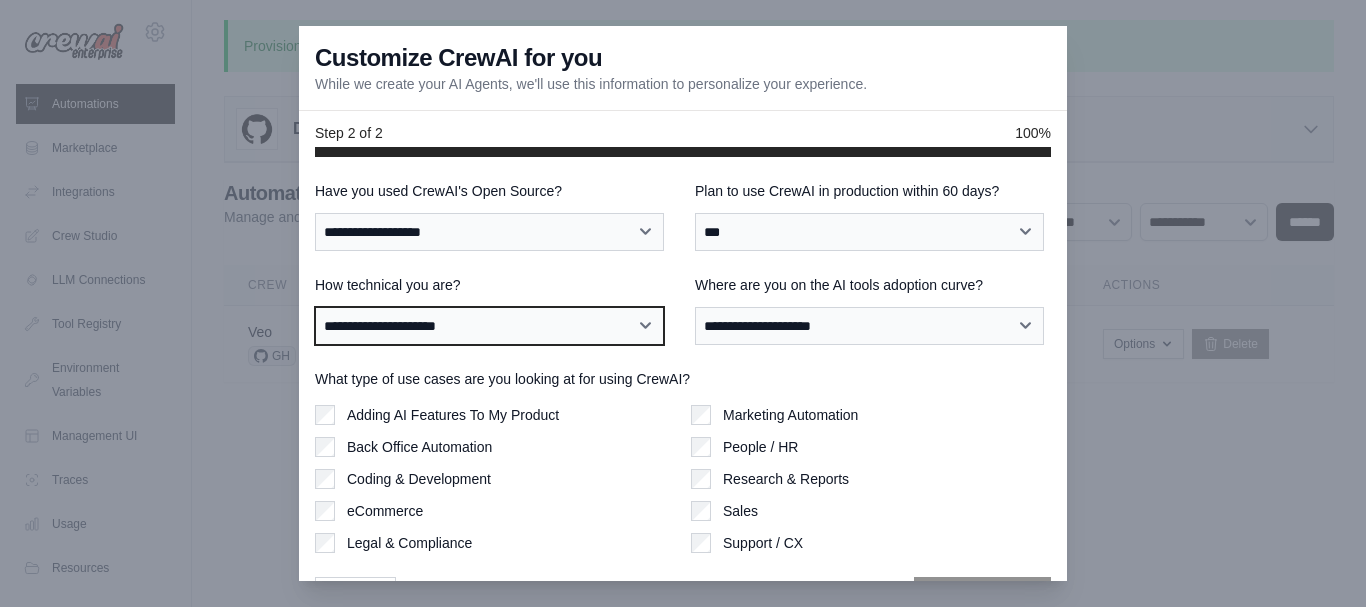 click on "**********" at bounding box center (489, 326) 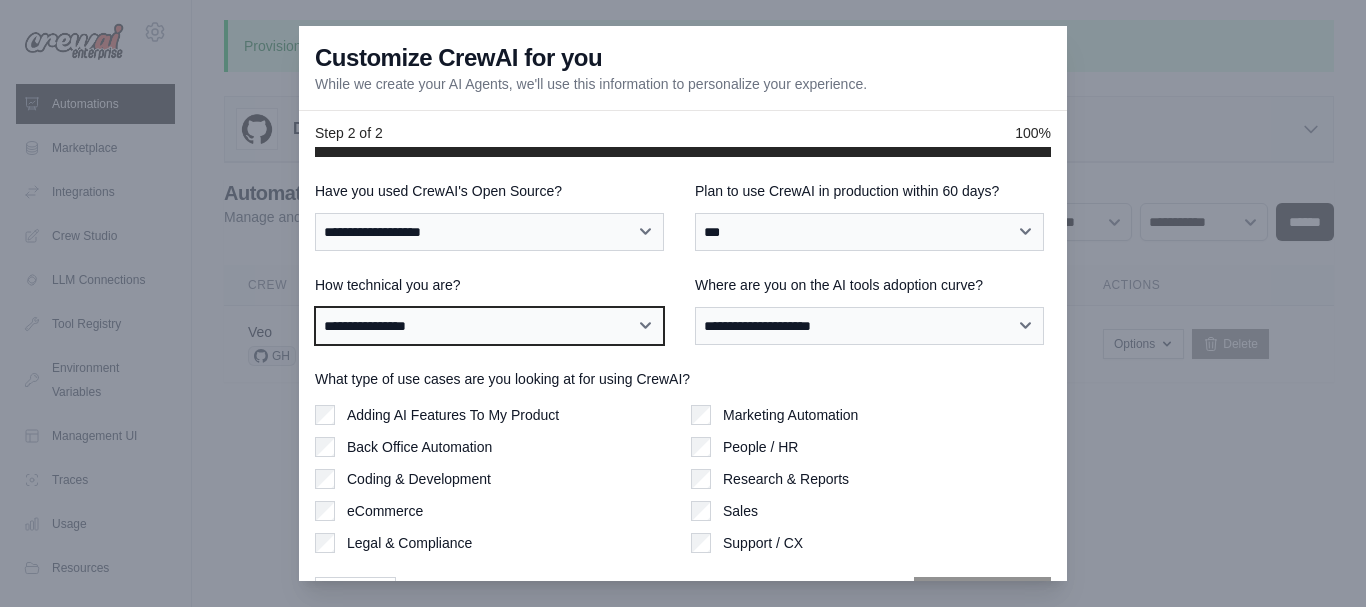 click on "**********" at bounding box center [489, 326] 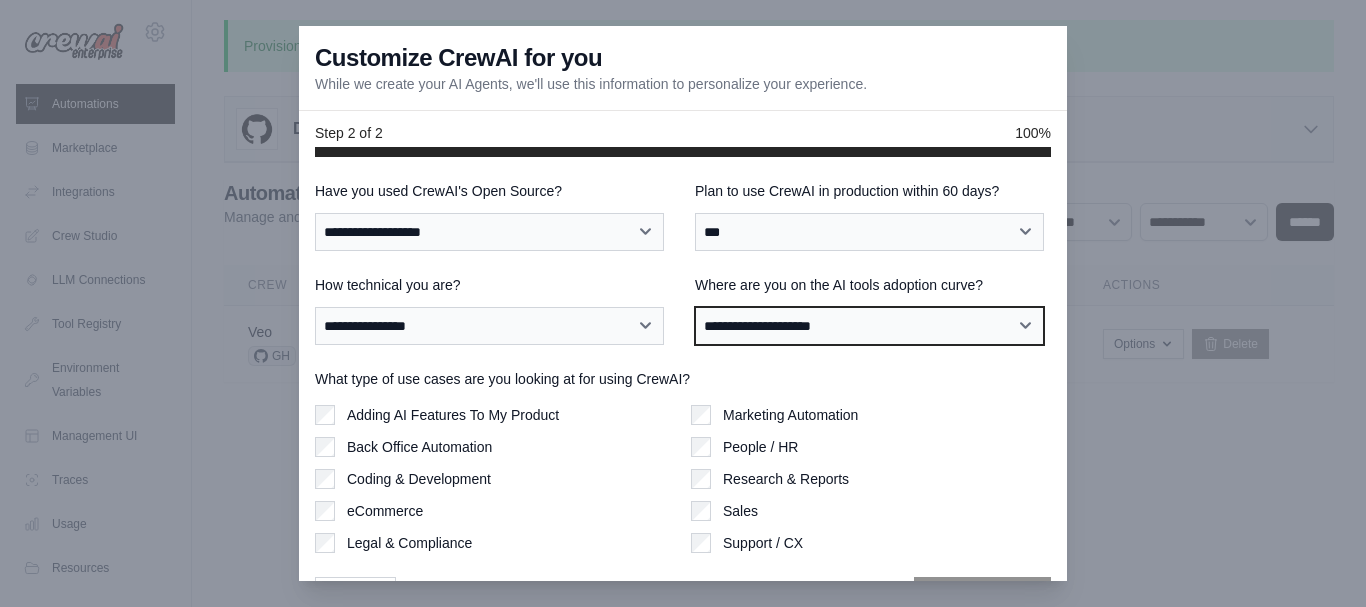 click on "**********" at bounding box center (869, 326) 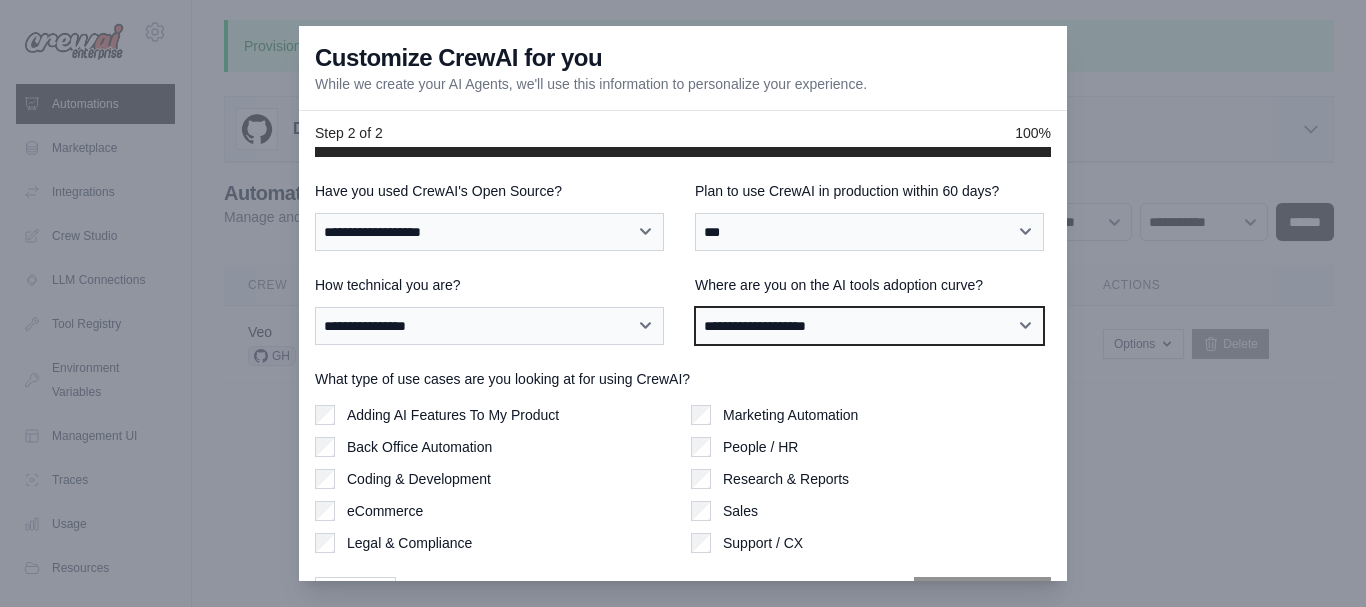 click on "**********" at bounding box center (869, 326) 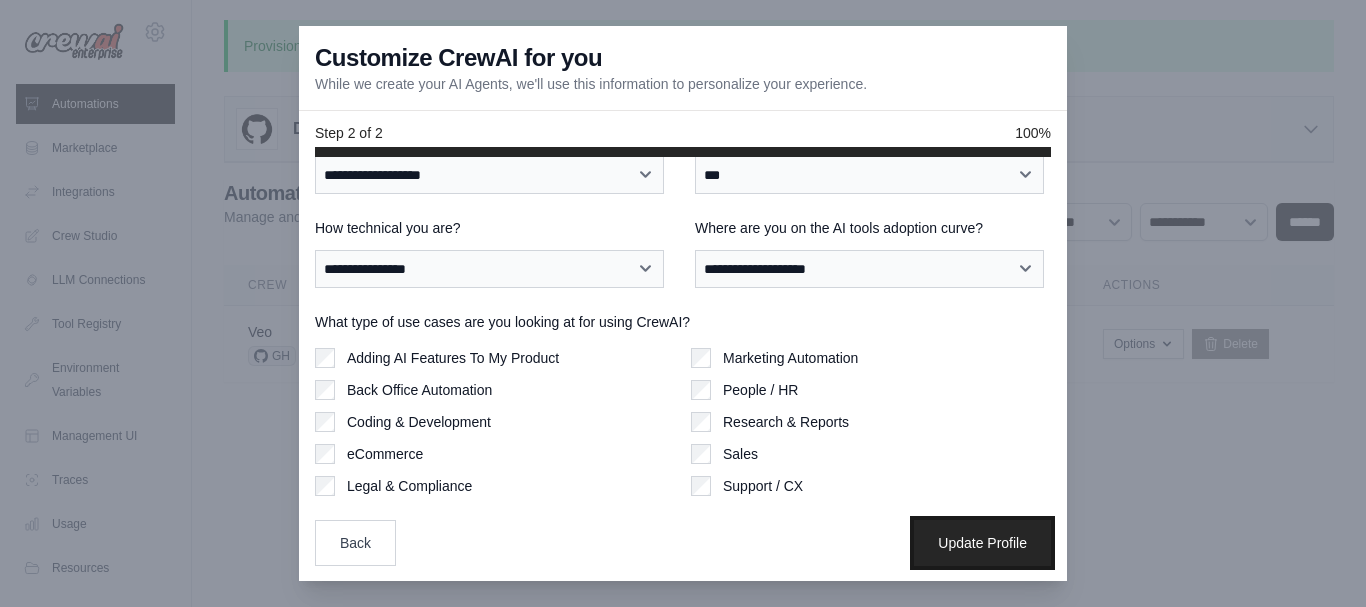 click on "Update Profile" at bounding box center (982, 543) 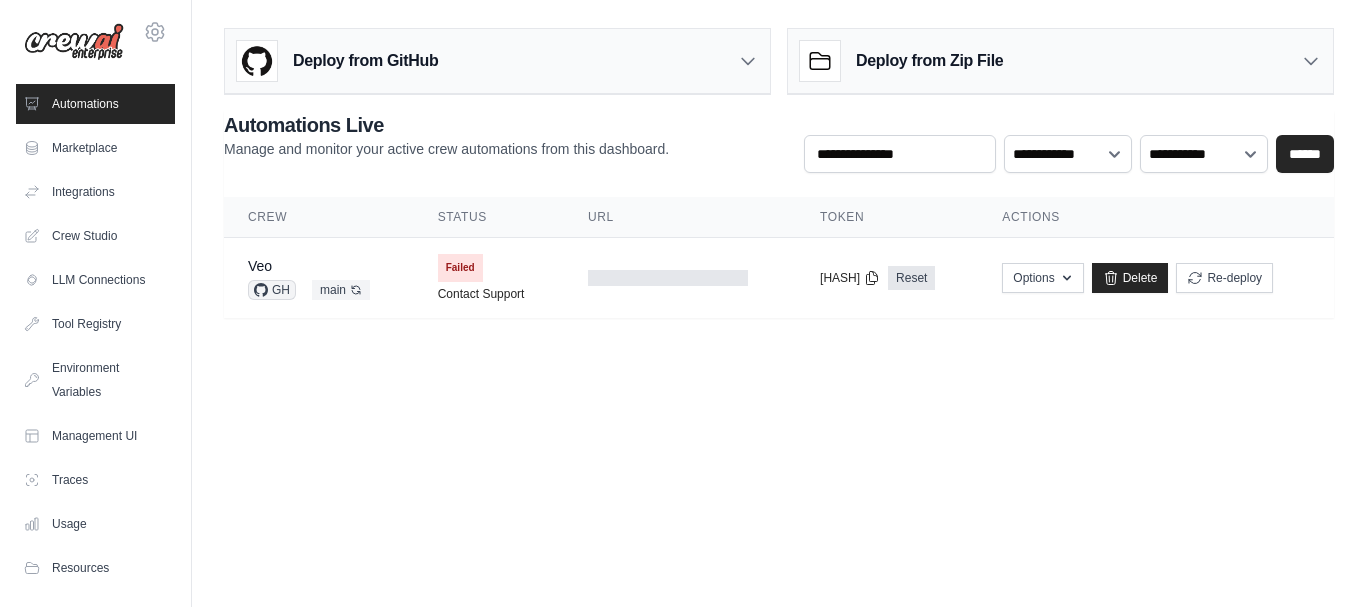 scroll, scrollTop: 0, scrollLeft: 0, axis: both 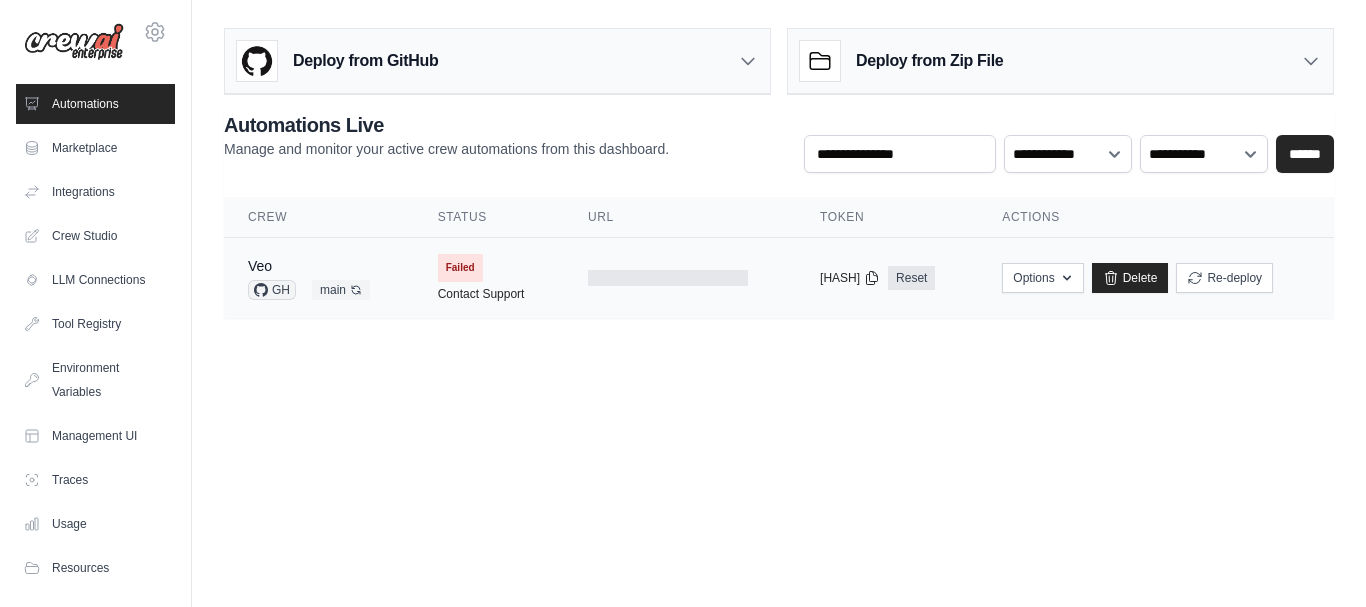 click on "Failed" at bounding box center (460, 268) 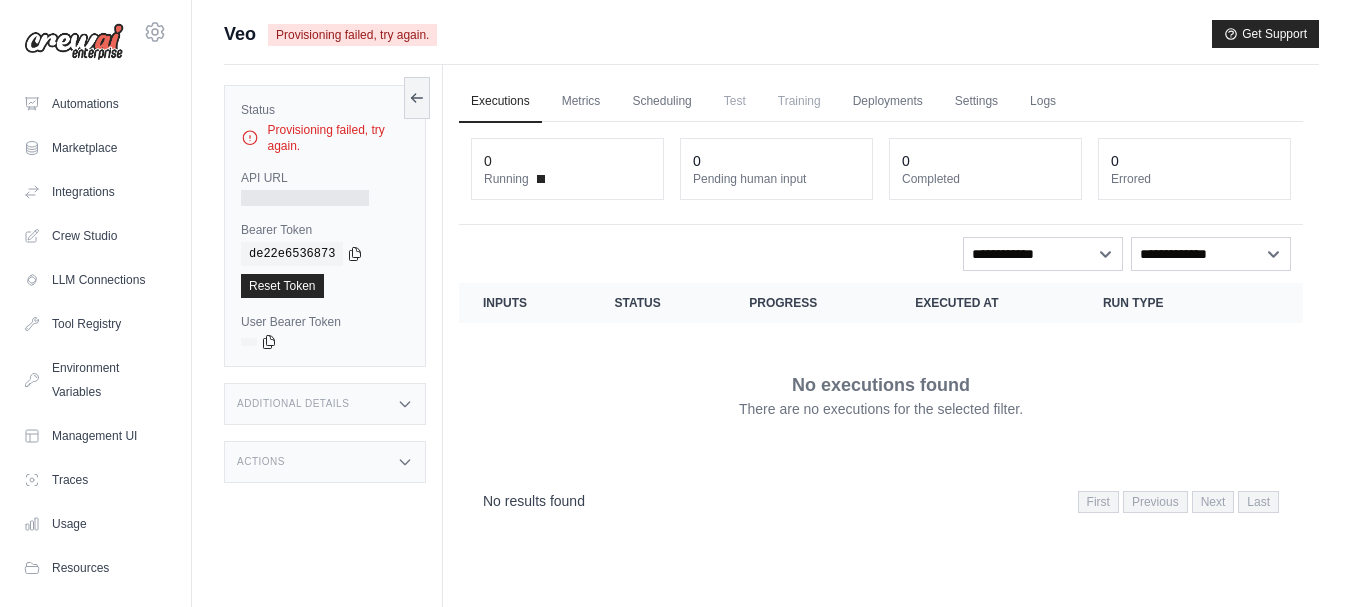 scroll, scrollTop: 0, scrollLeft: 0, axis: both 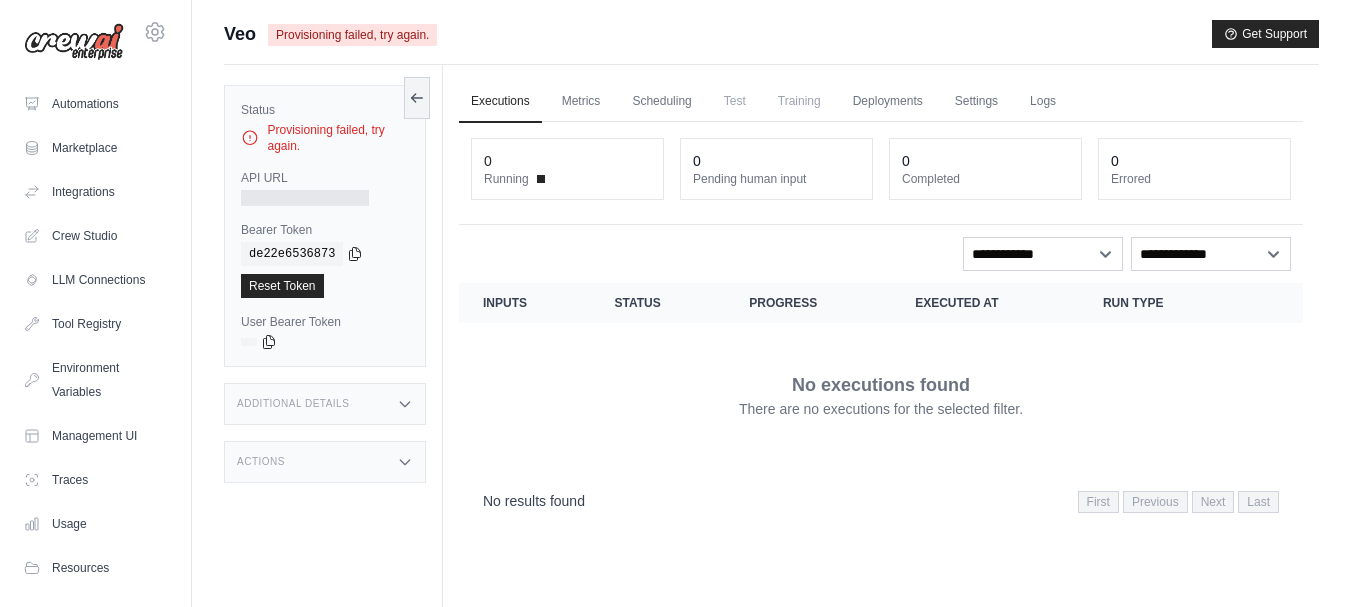 click 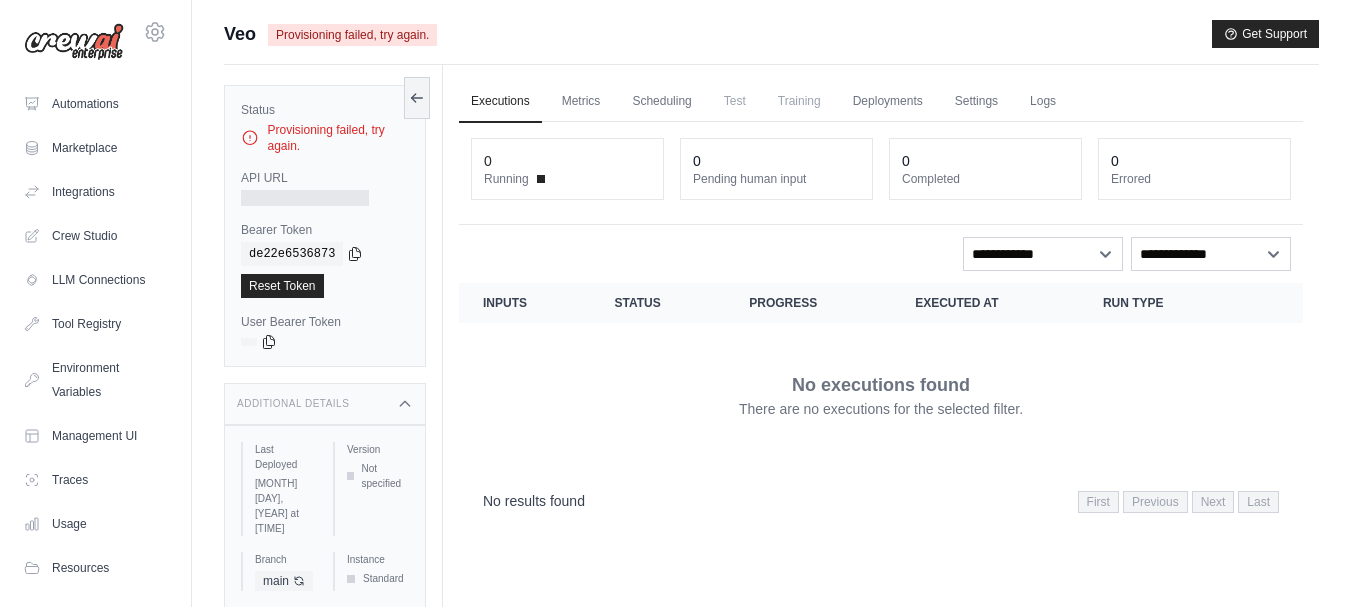 scroll, scrollTop: 85, scrollLeft: 0, axis: vertical 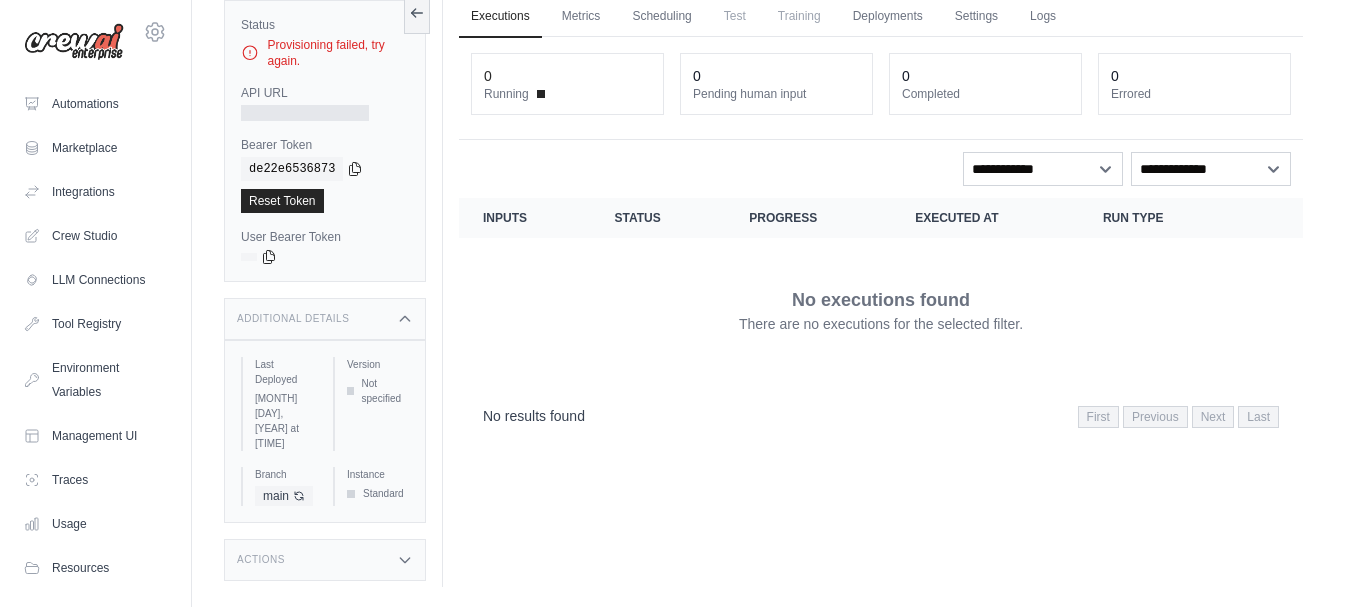 click 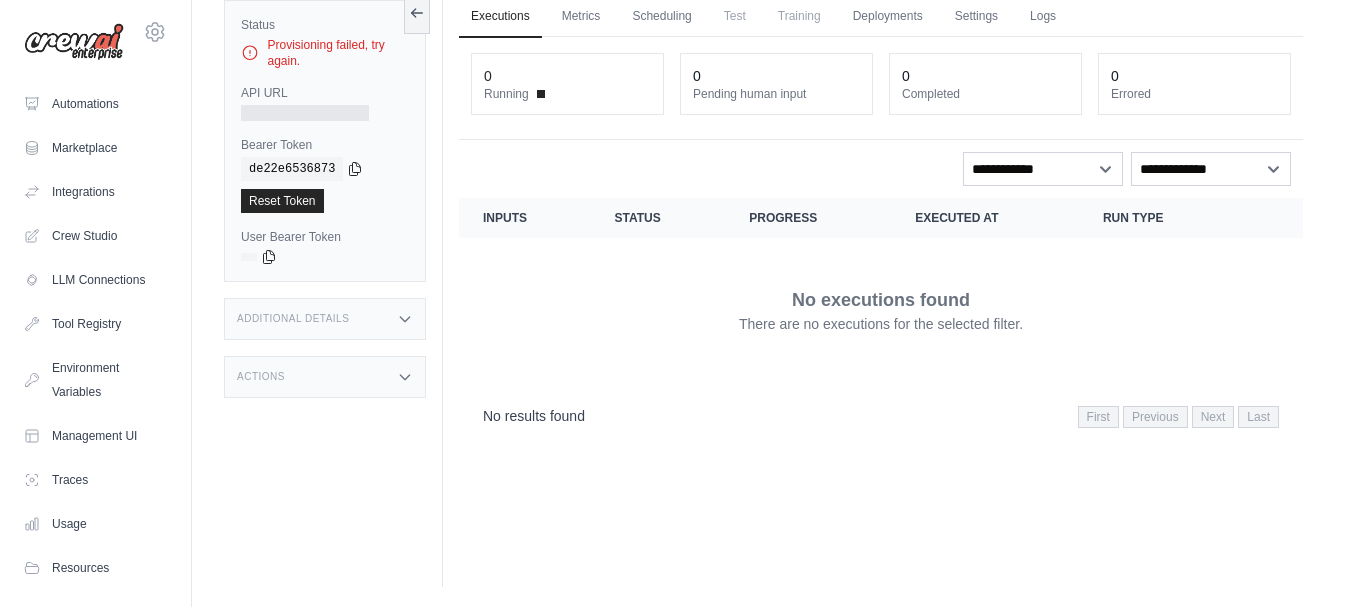 scroll, scrollTop: 0, scrollLeft: 0, axis: both 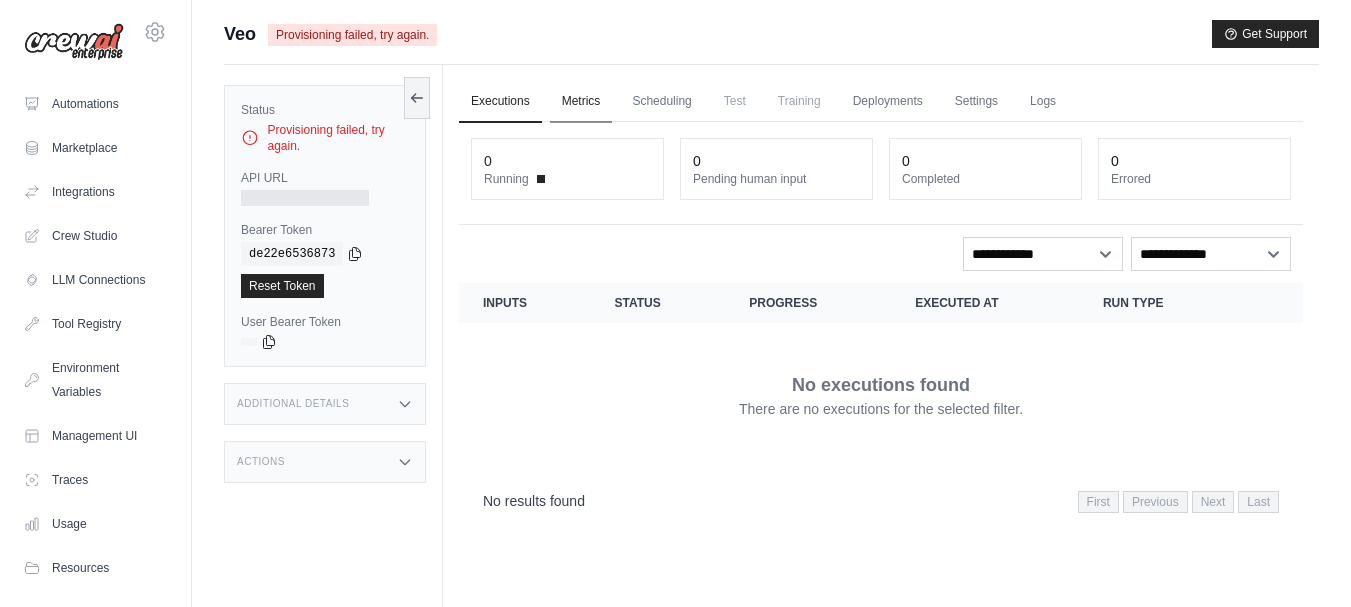 click on "Metrics" at bounding box center (581, 102) 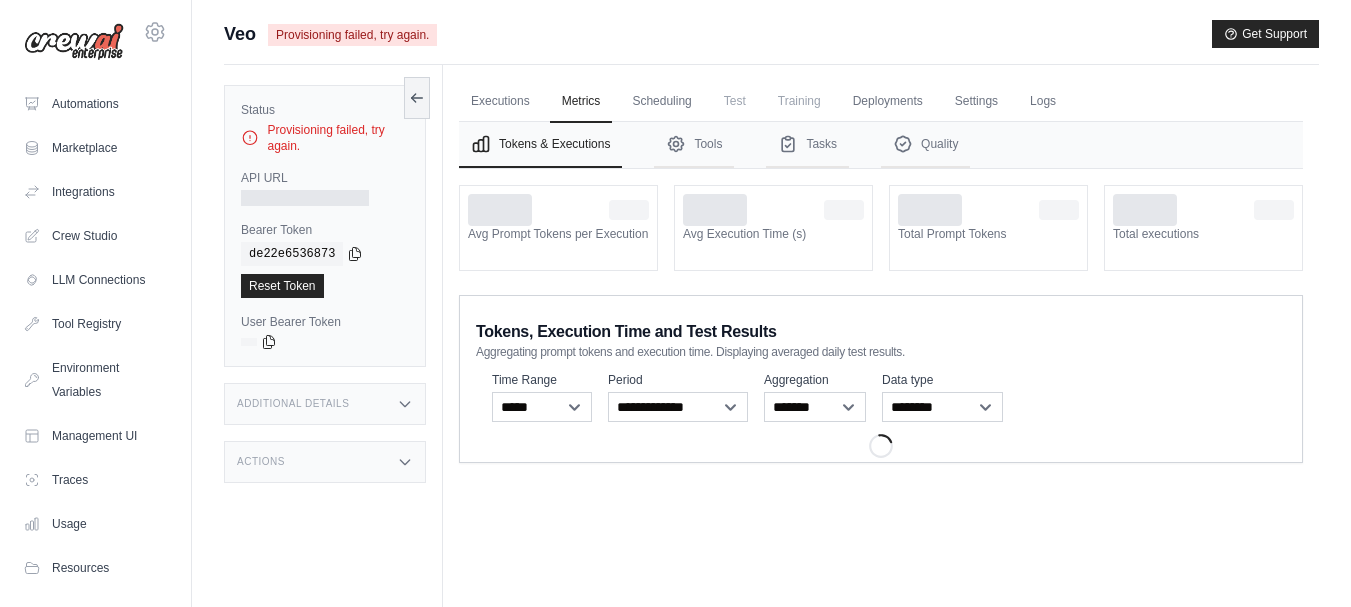 click on "Provisioning failed, try again." at bounding box center [352, 35] 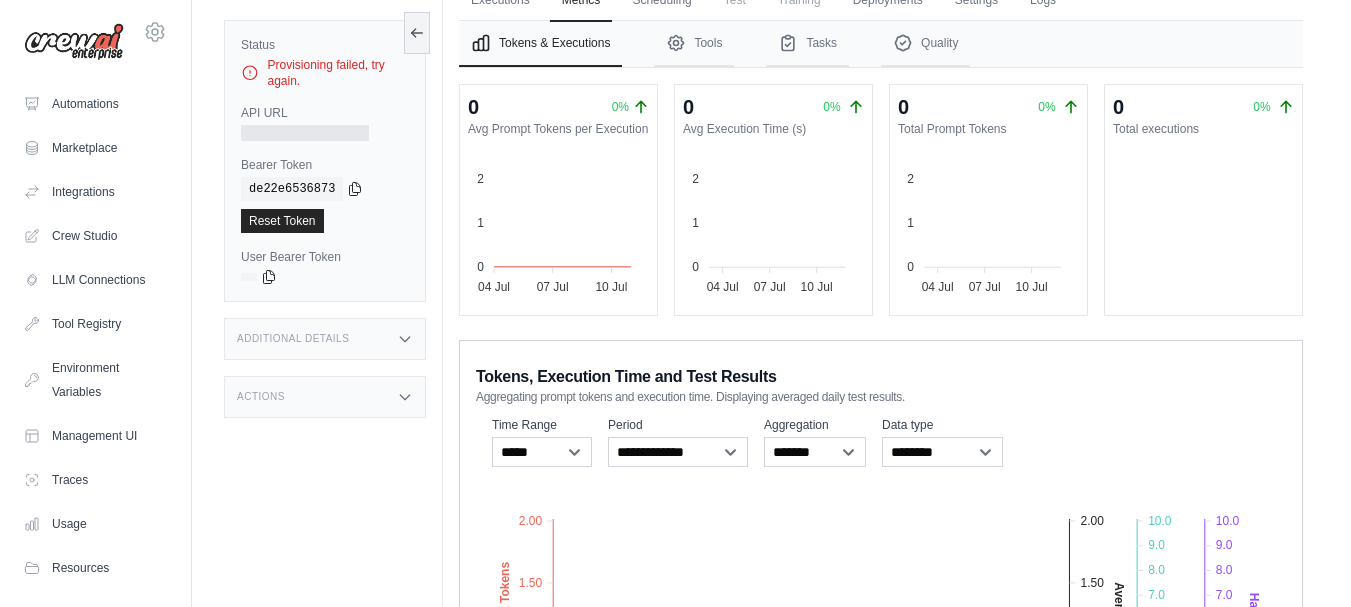 scroll, scrollTop: 0, scrollLeft: 0, axis: both 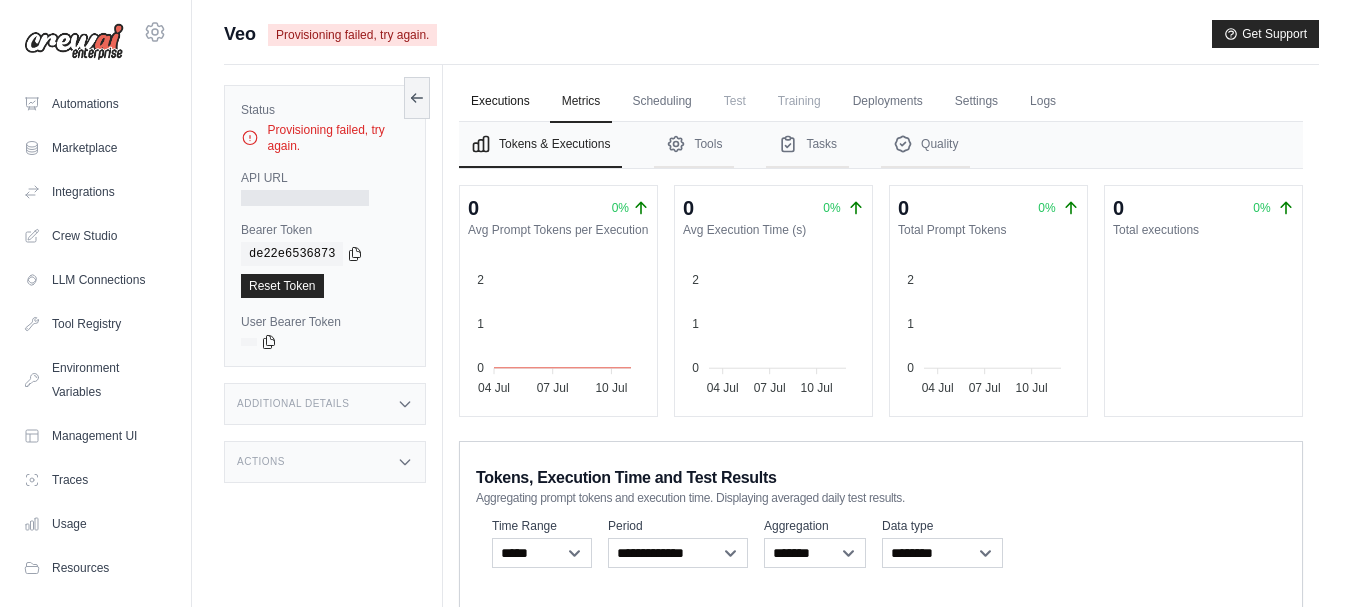 click on "Executions" at bounding box center [500, 102] 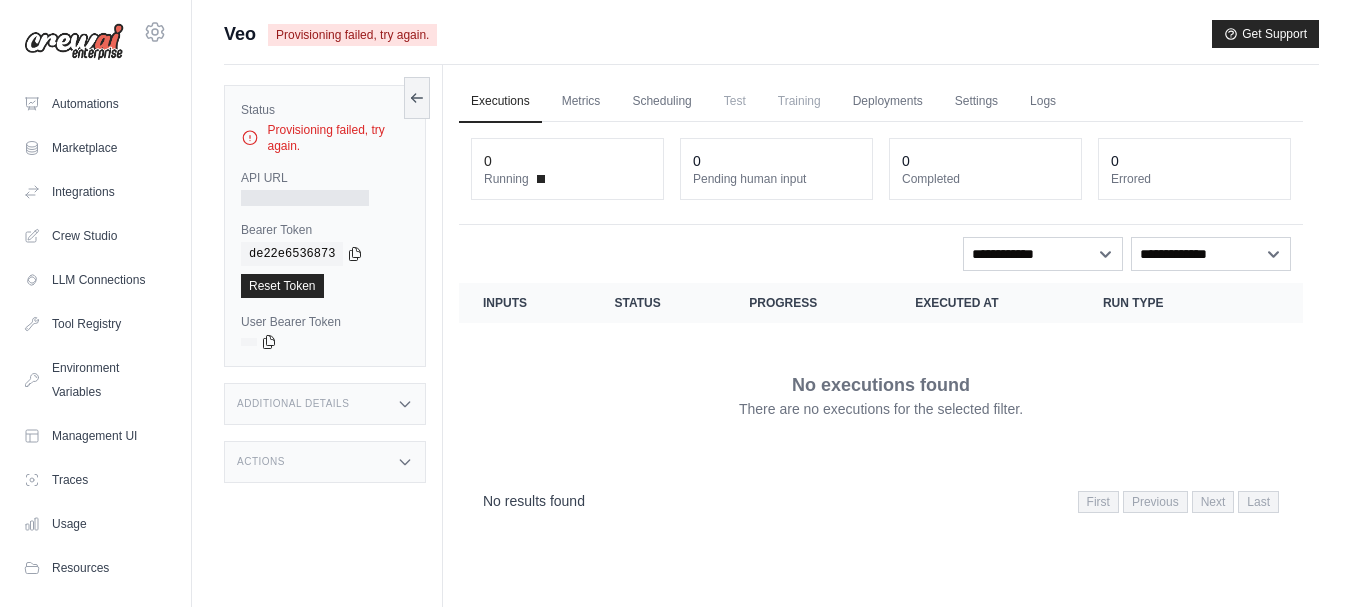 click 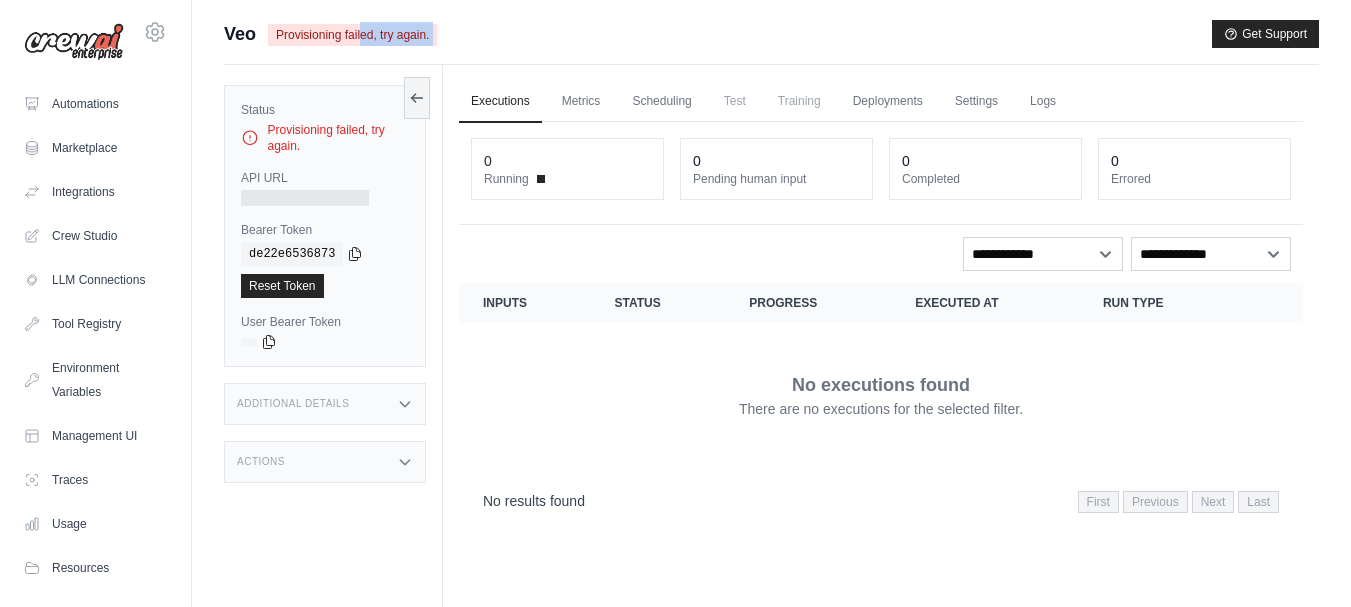 click on "Provisioning failed, try again." at bounding box center (352, 35) 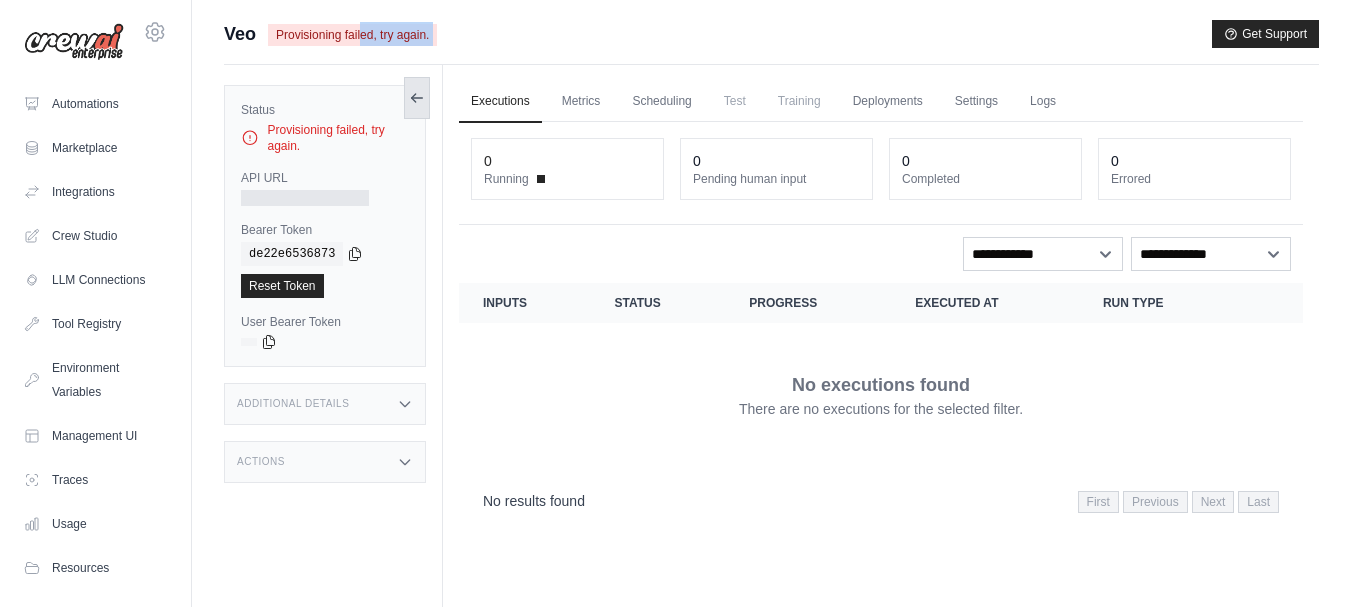 click 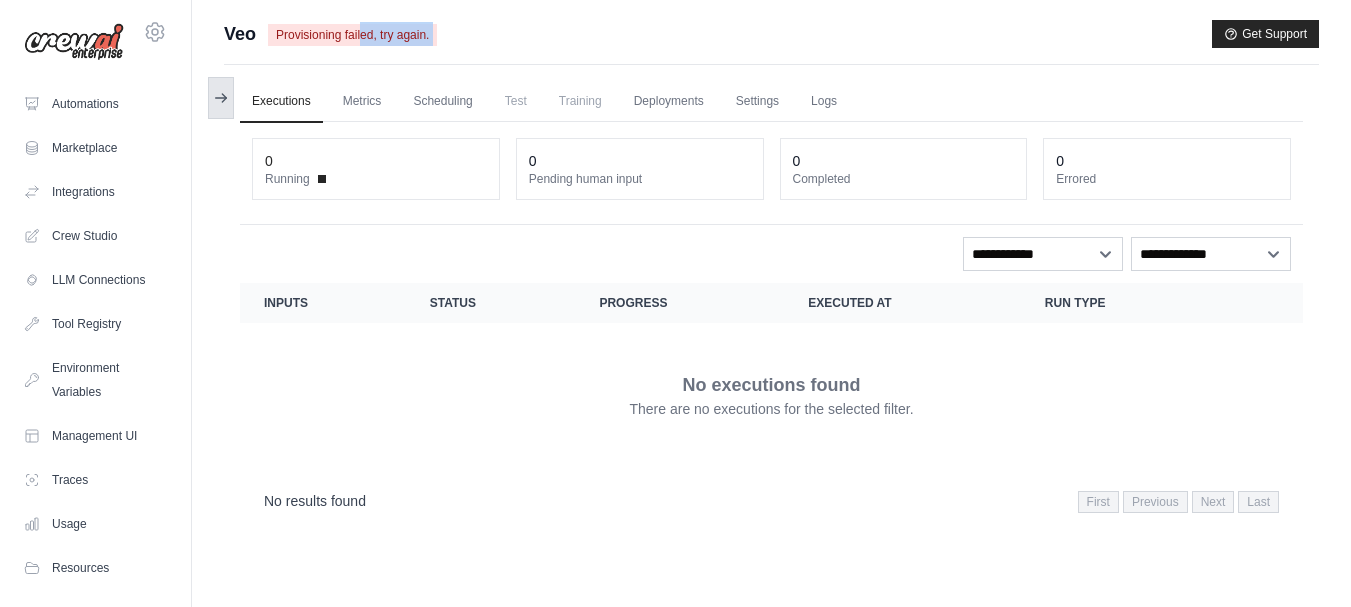 click 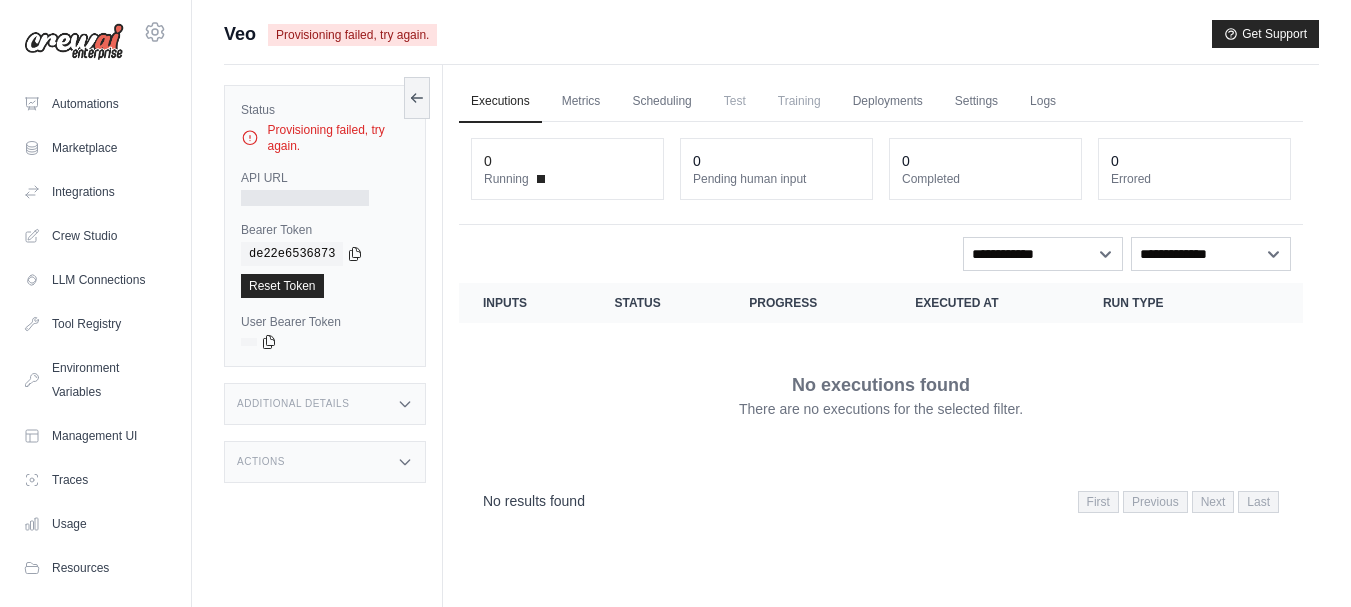 click on "Veo" at bounding box center (240, 34) 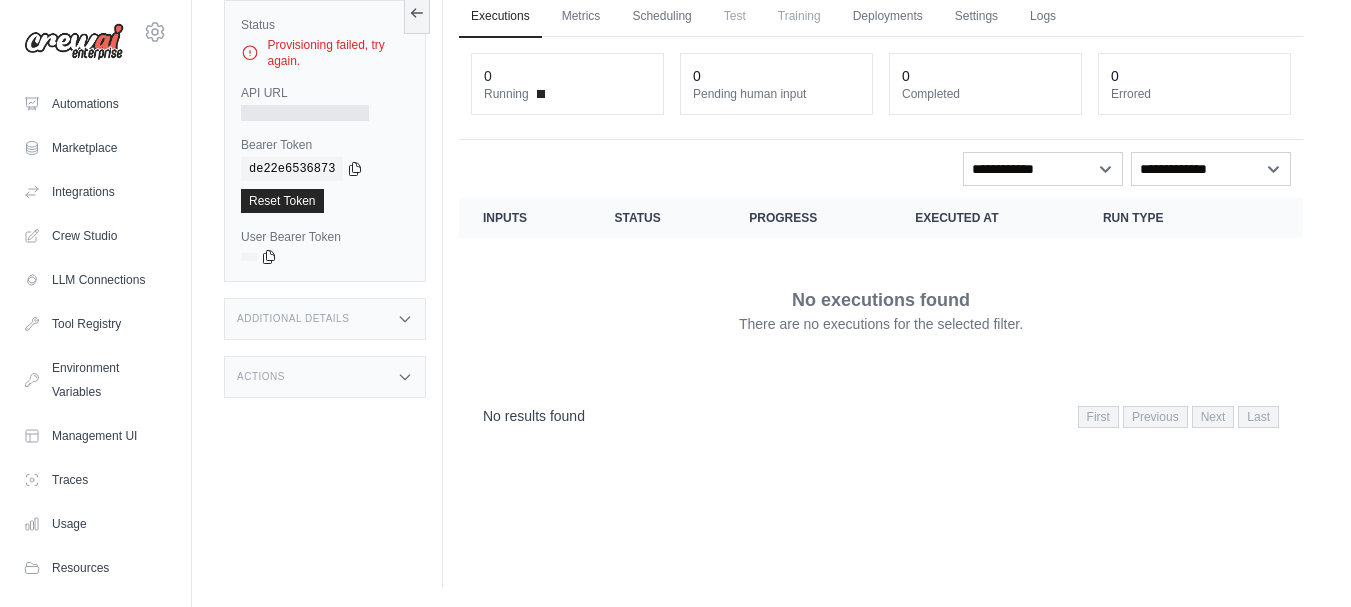 scroll, scrollTop: 0, scrollLeft: 0, axis: both 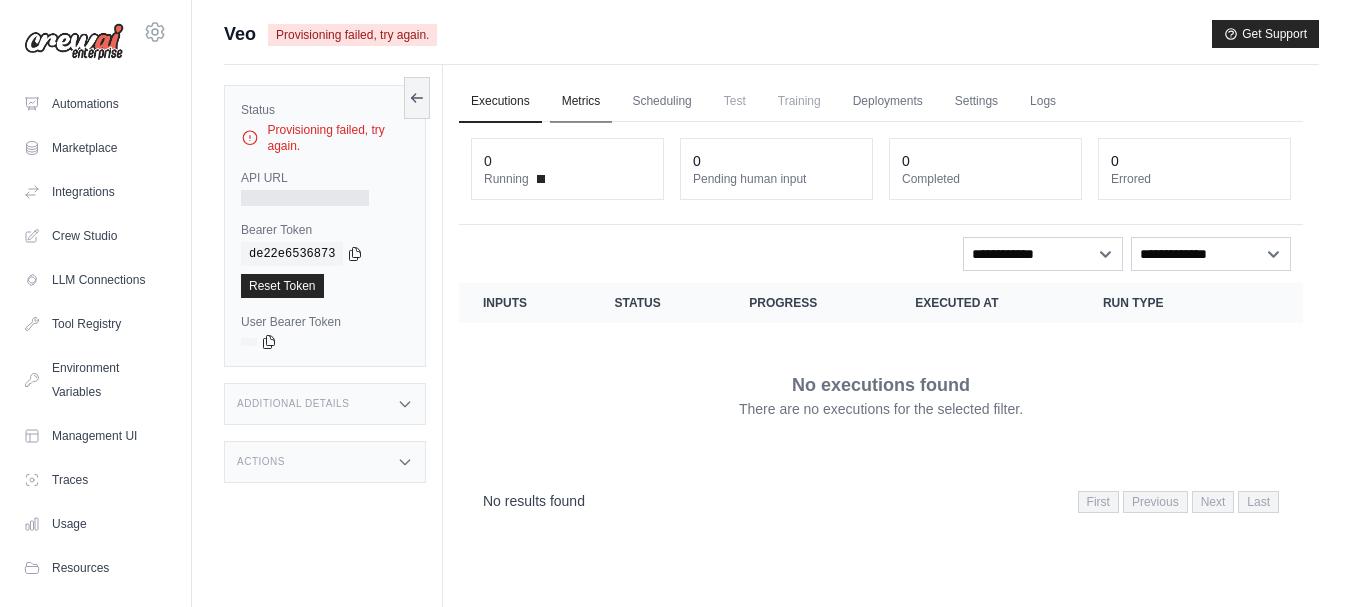 click on "Metrics" at bounding box center (581, 102) 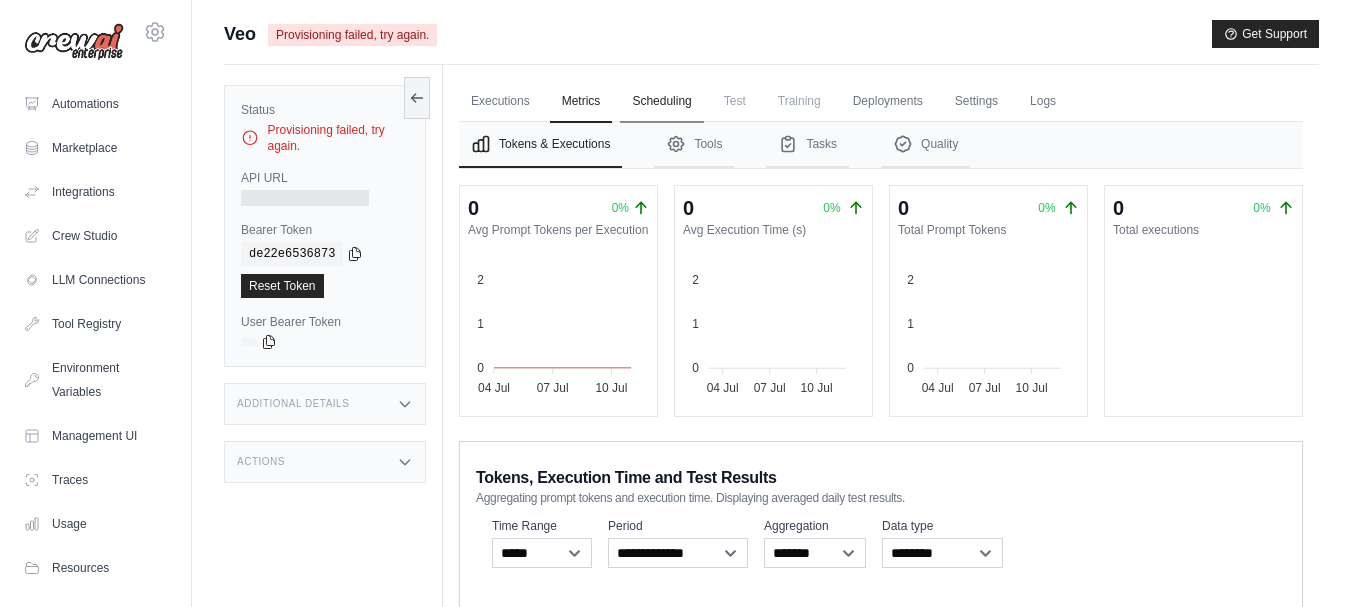 click on "Scheduling" at bounding box center [661, 102] 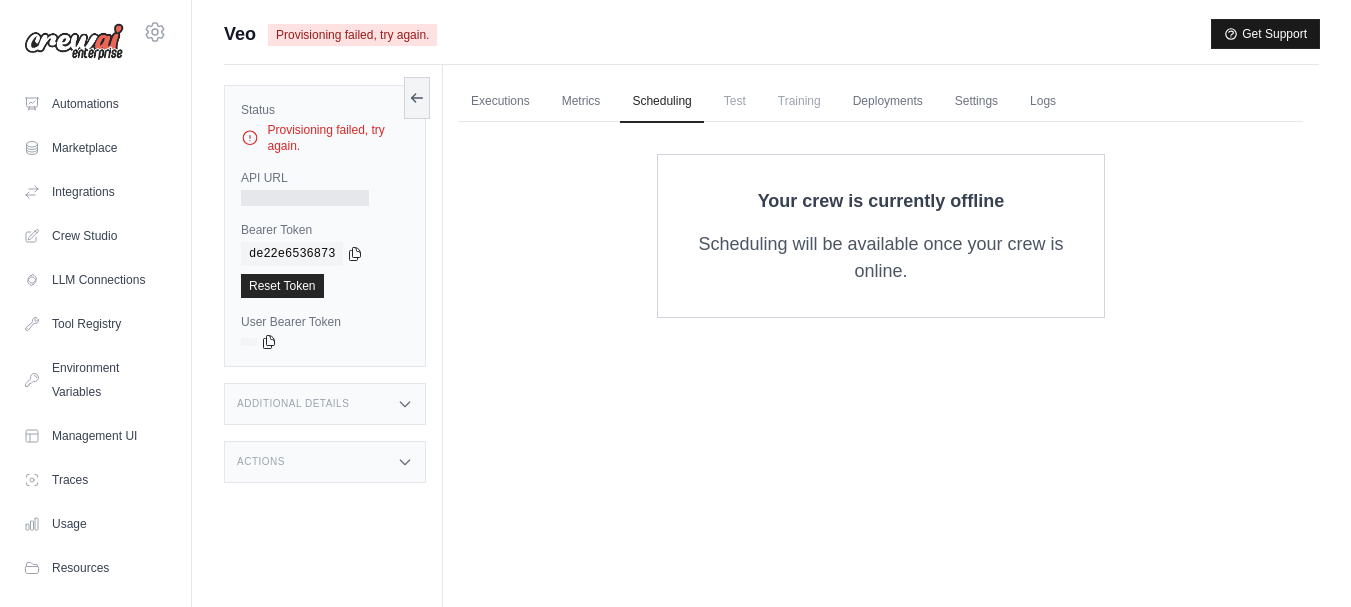 click on "Get Support" at bounding box center [1265, 34] 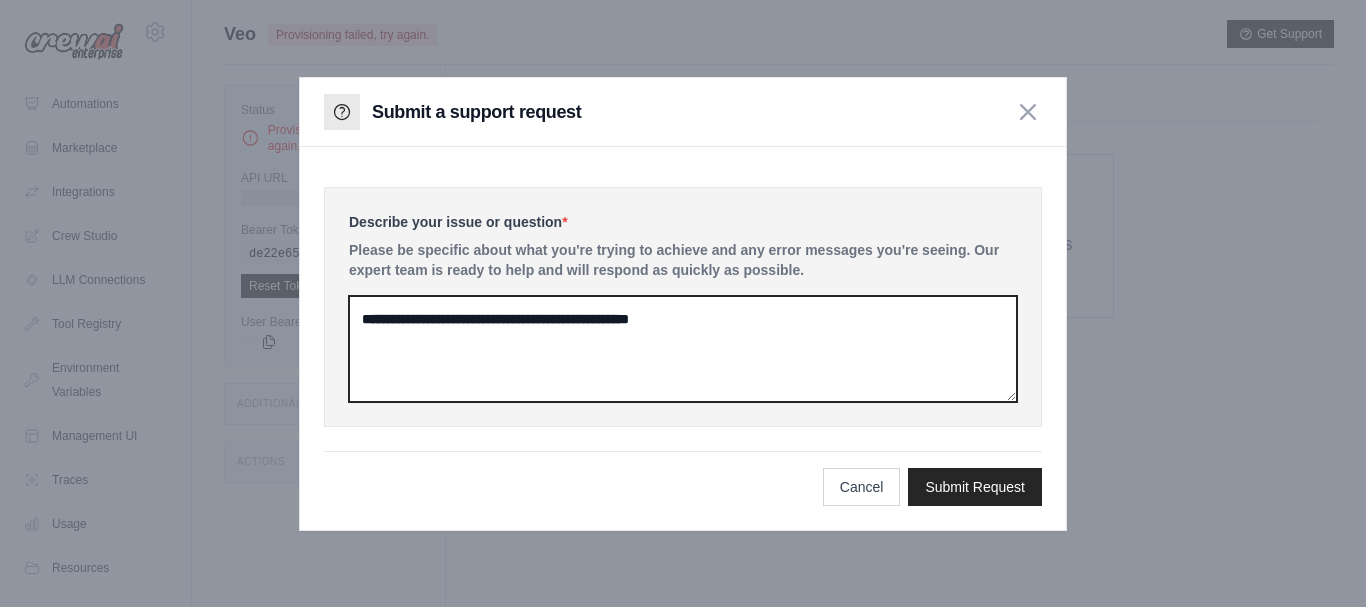 click at bounding box center [683, 349] 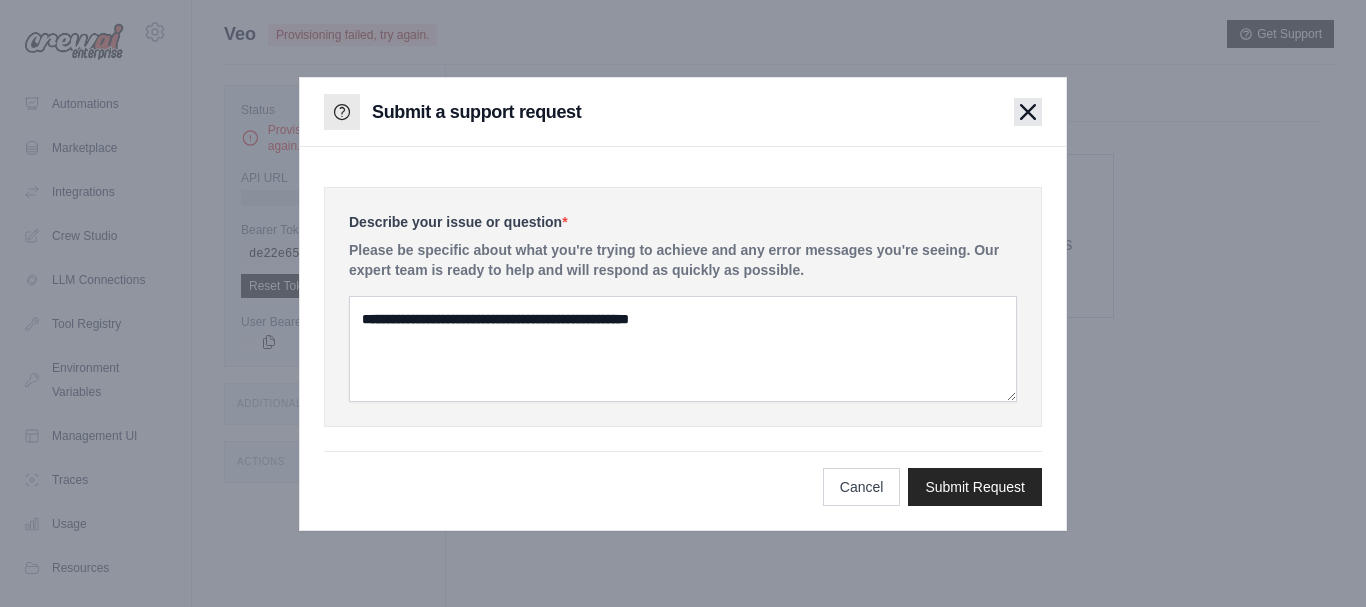 click at bounding box center [1028, 112] 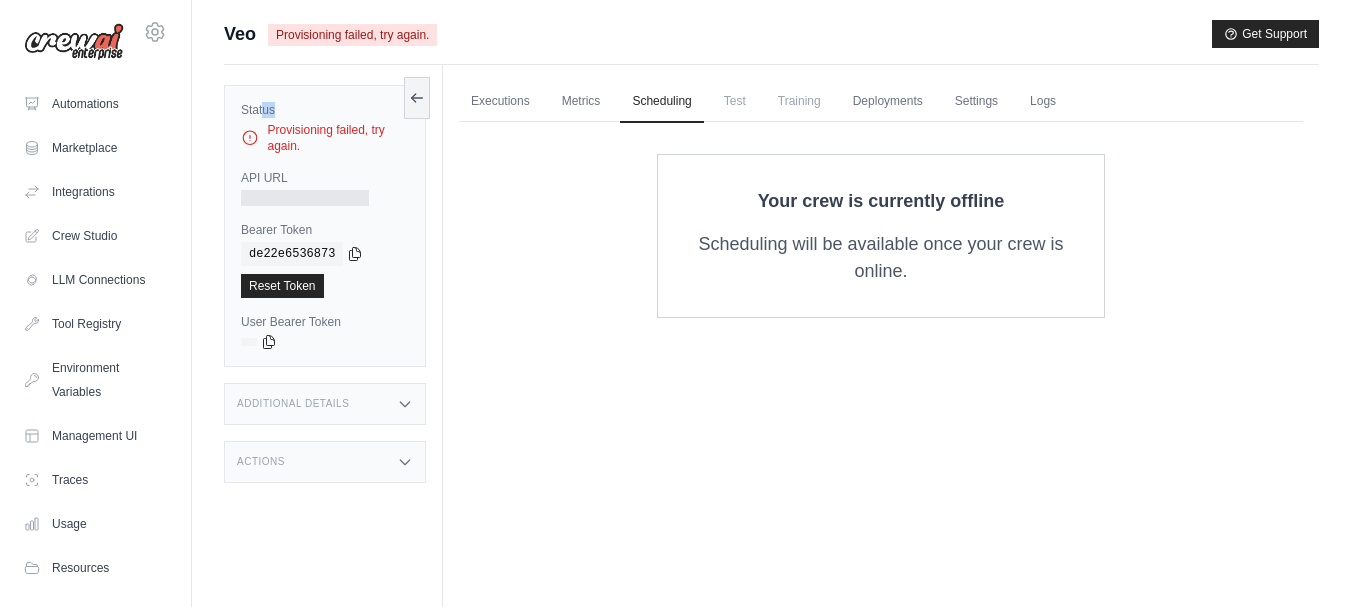 drag, startPoint x: 316, startPoint y: 146, endPoint x: 262, endPoint y: 116, distance: 61.77378 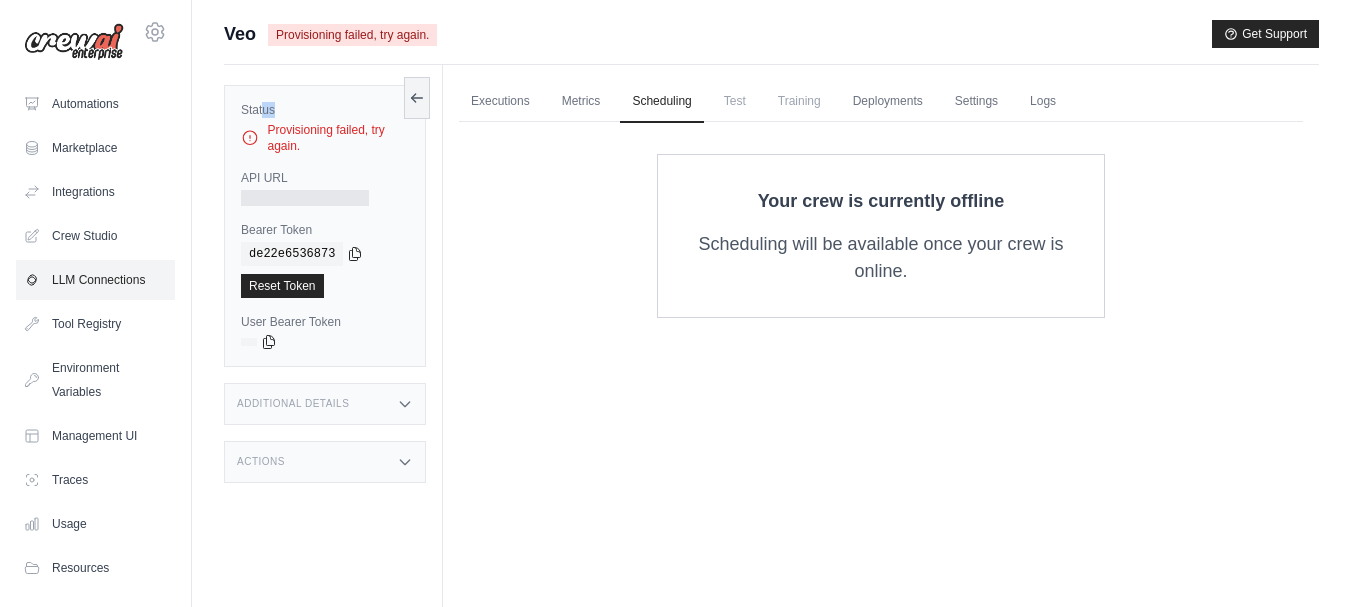 scroll, scrollTop: 53, scrollLeft: 0, axis: vertical 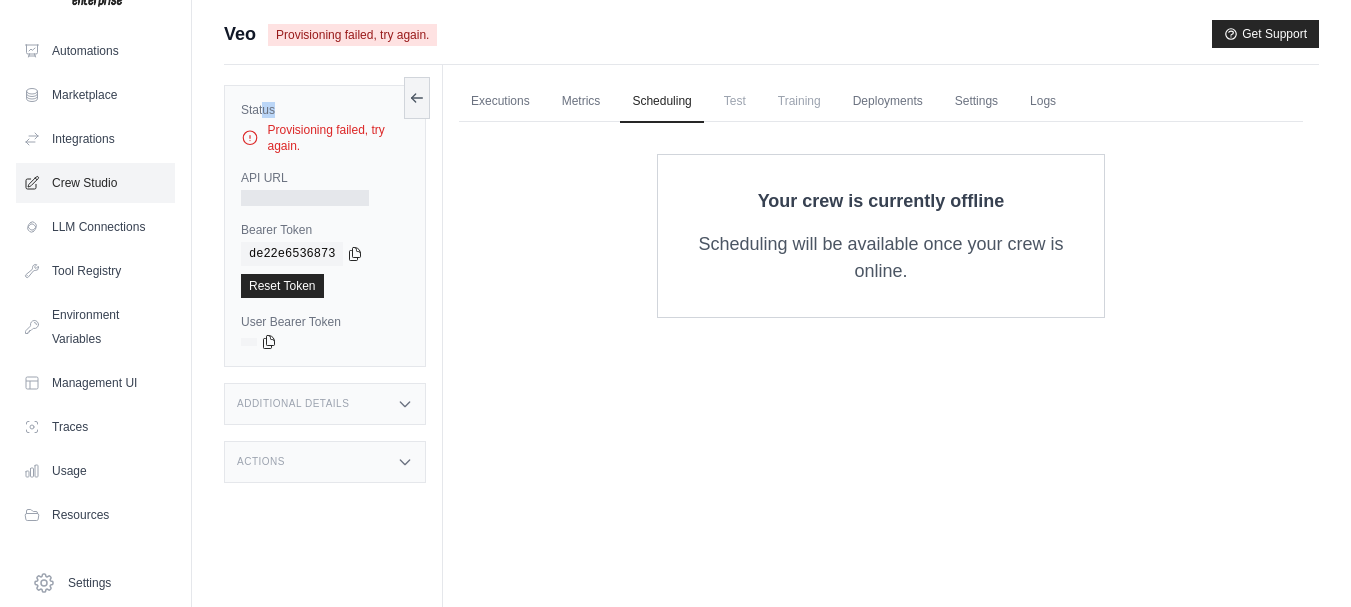 click on "Crew Studio" at bounding box center [95, 183] 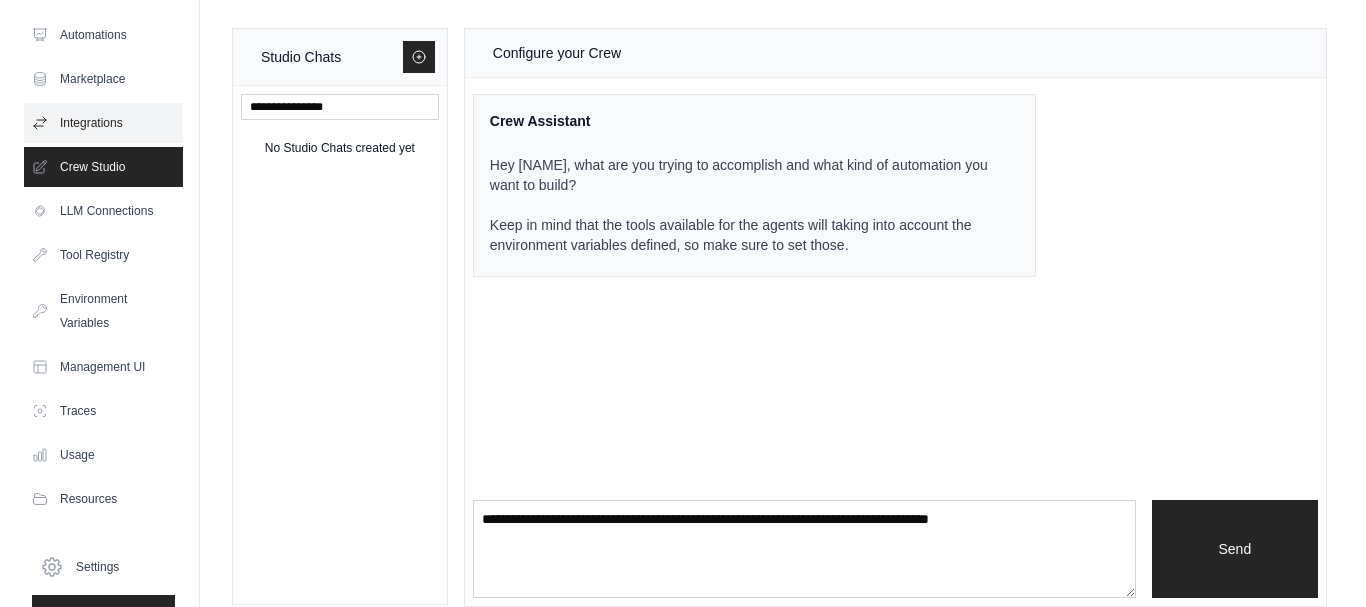 scroll, scrollTop: 111, scrollLeft: 0, axis: vertical 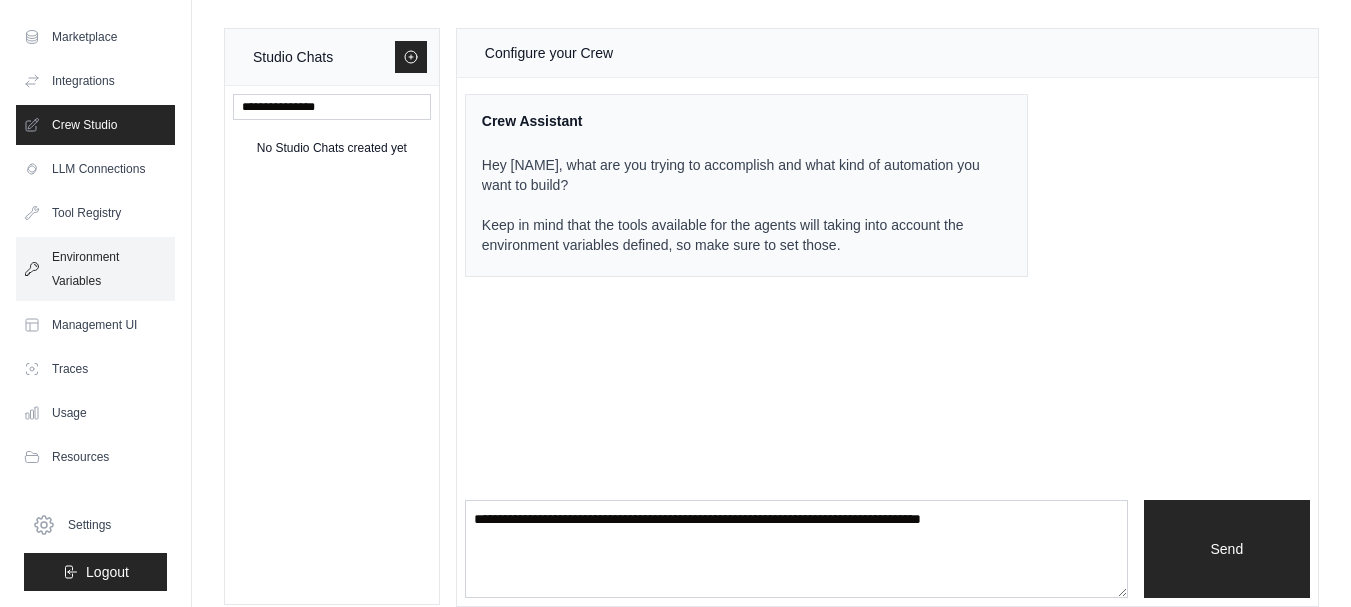 click on "Environment Variables" at bounding box center (95, 269) 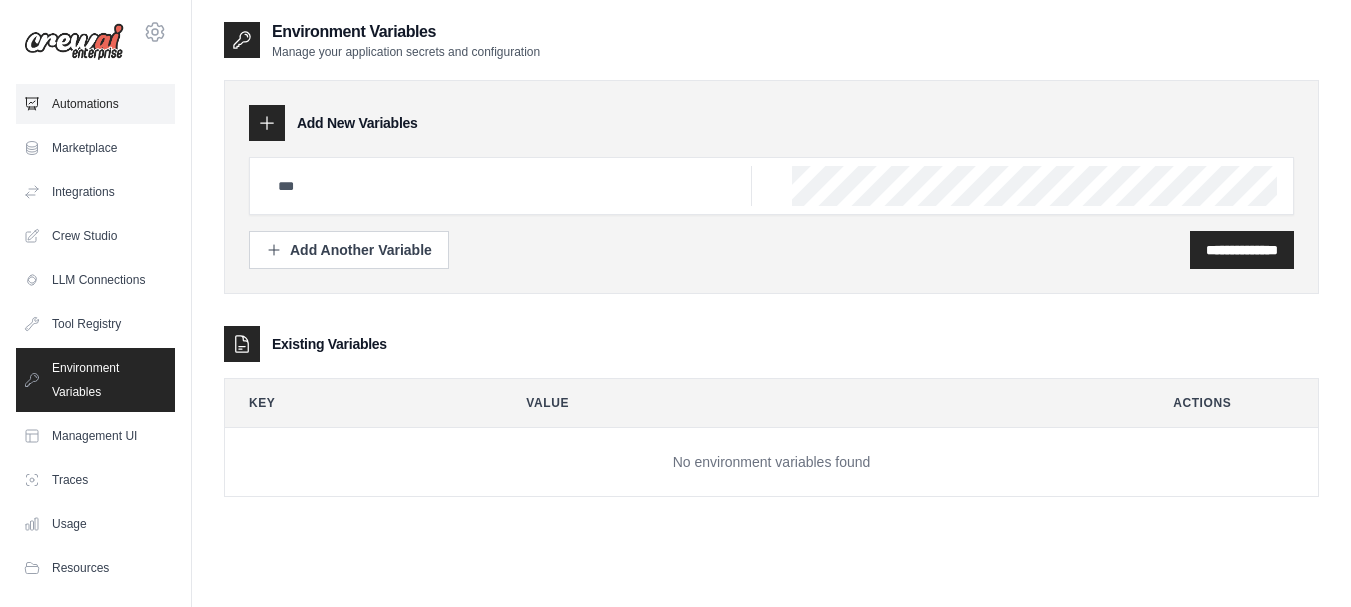 click on "Automations" at bounding box center (95, 104) 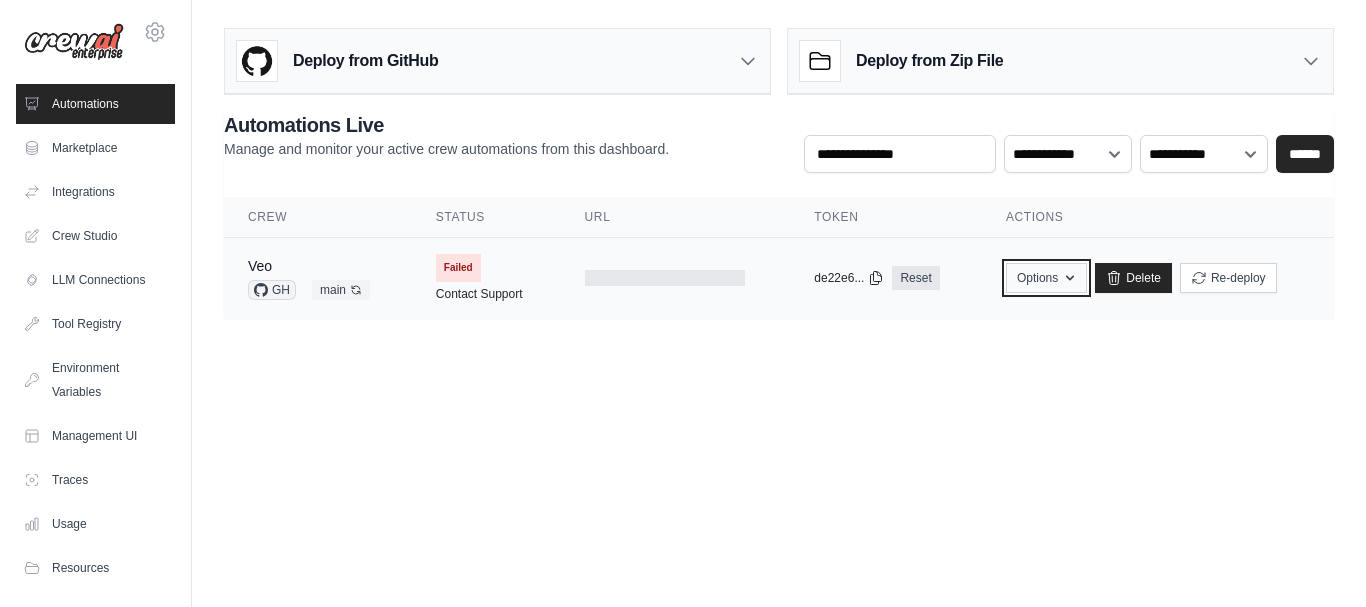 click on "Options" at bounding box center (1046, 278) 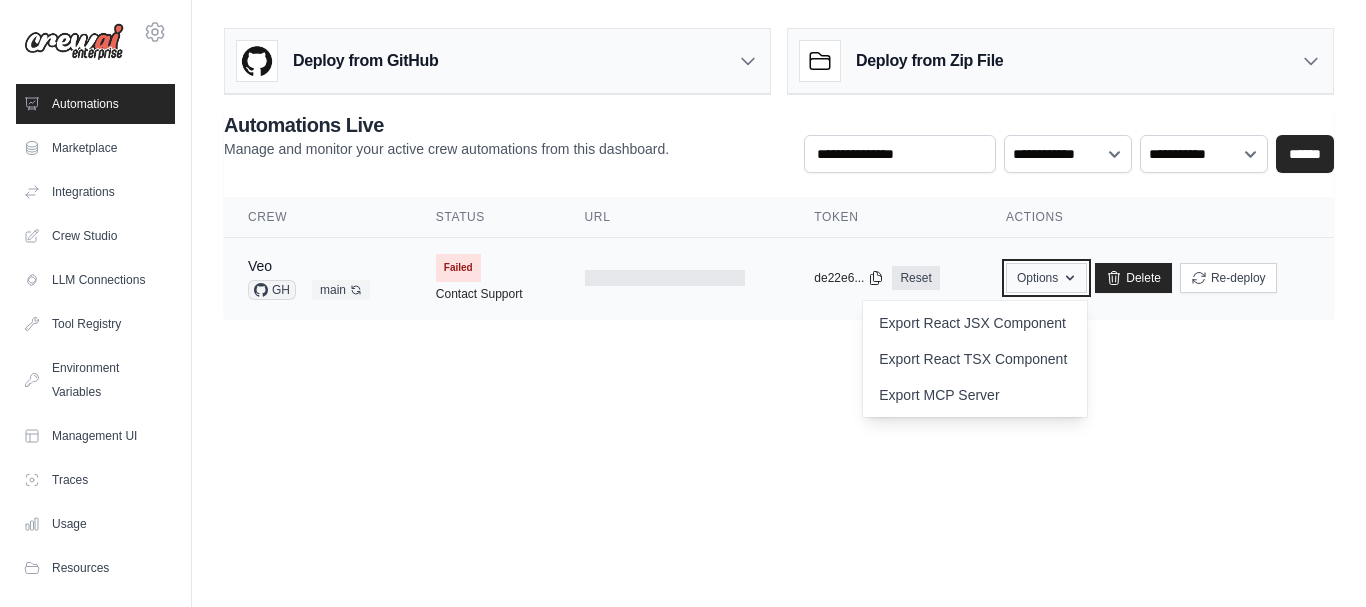 click on "Options" at bounding box center (1046, 278) 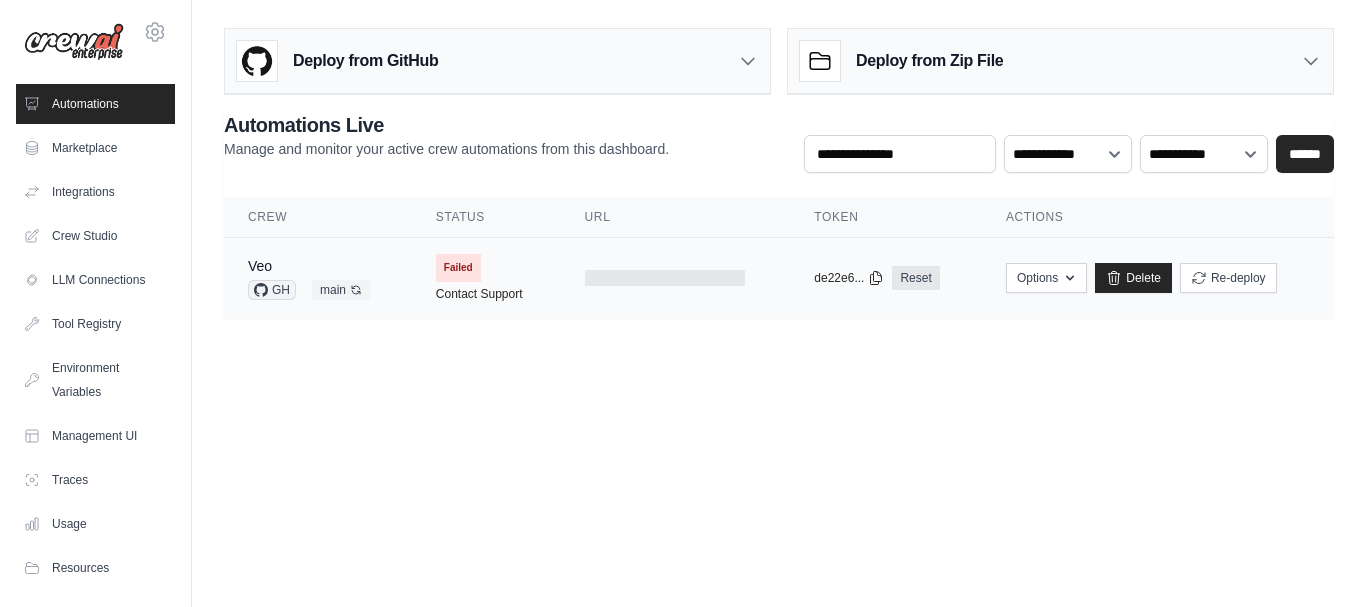 click on "Options
Export React JSX Component
Export React TSX Component
Export MCP Server
Delete
Re-deploy" at bounding box center (1158, 278) 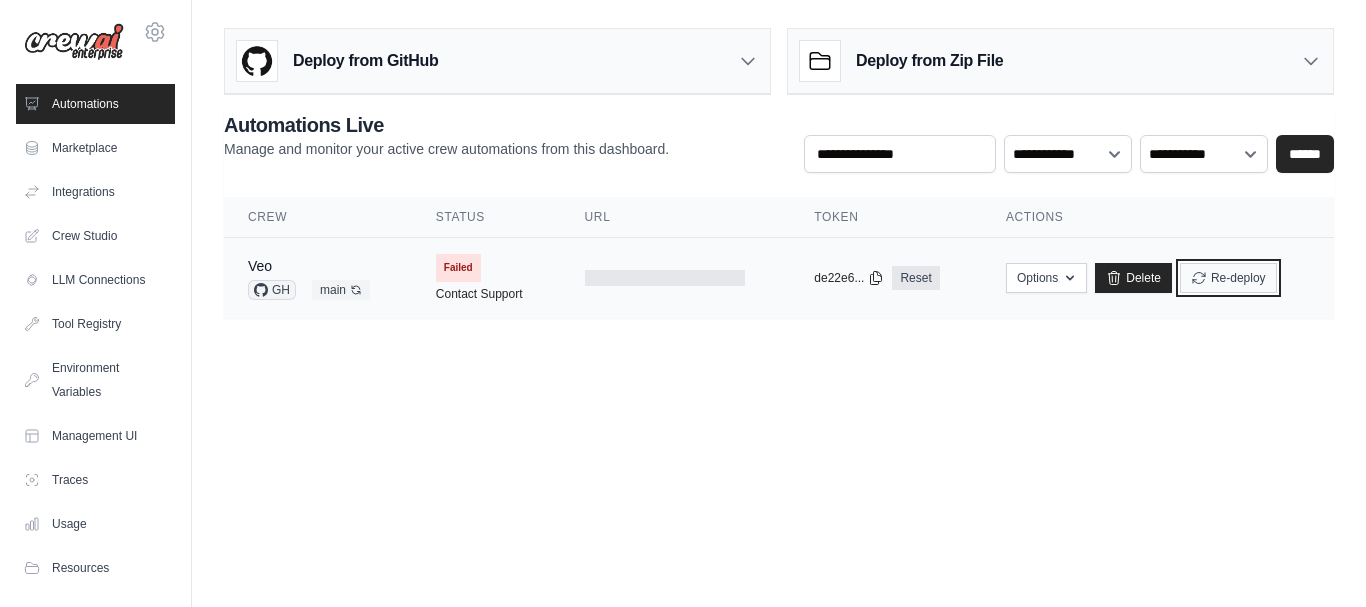 click on "Re-deploy" at bounding box center (1228, 278) 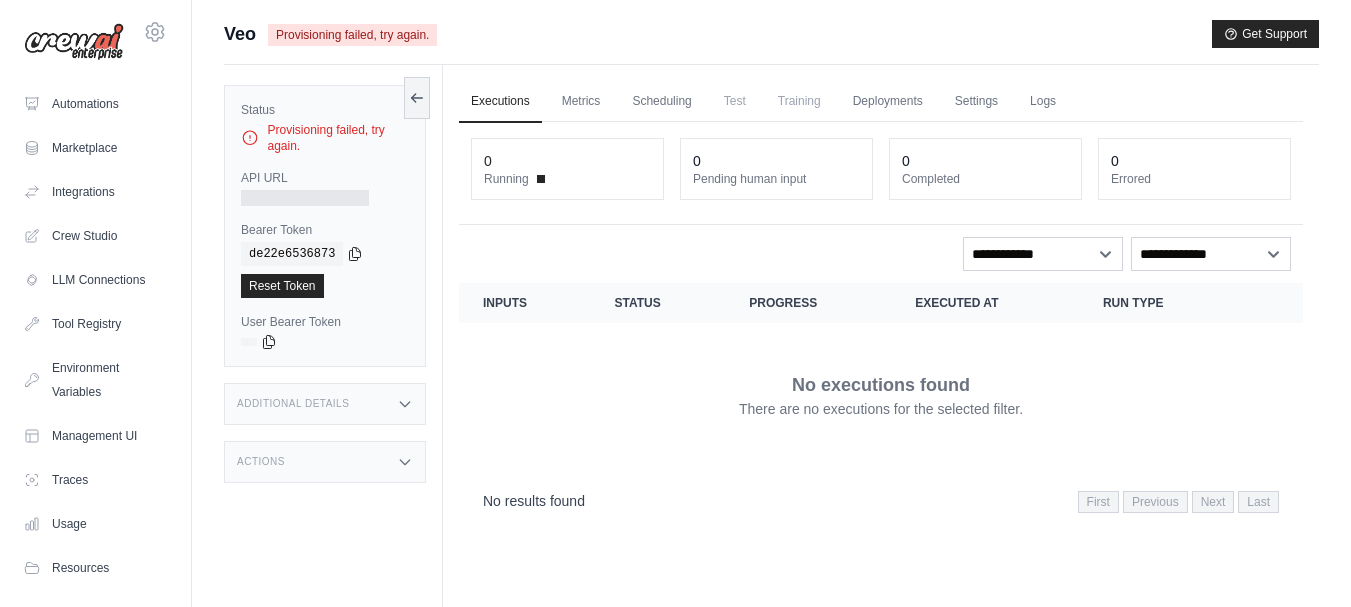 scroll, scrollTop: 0, scrollLeft: 0, axis: both 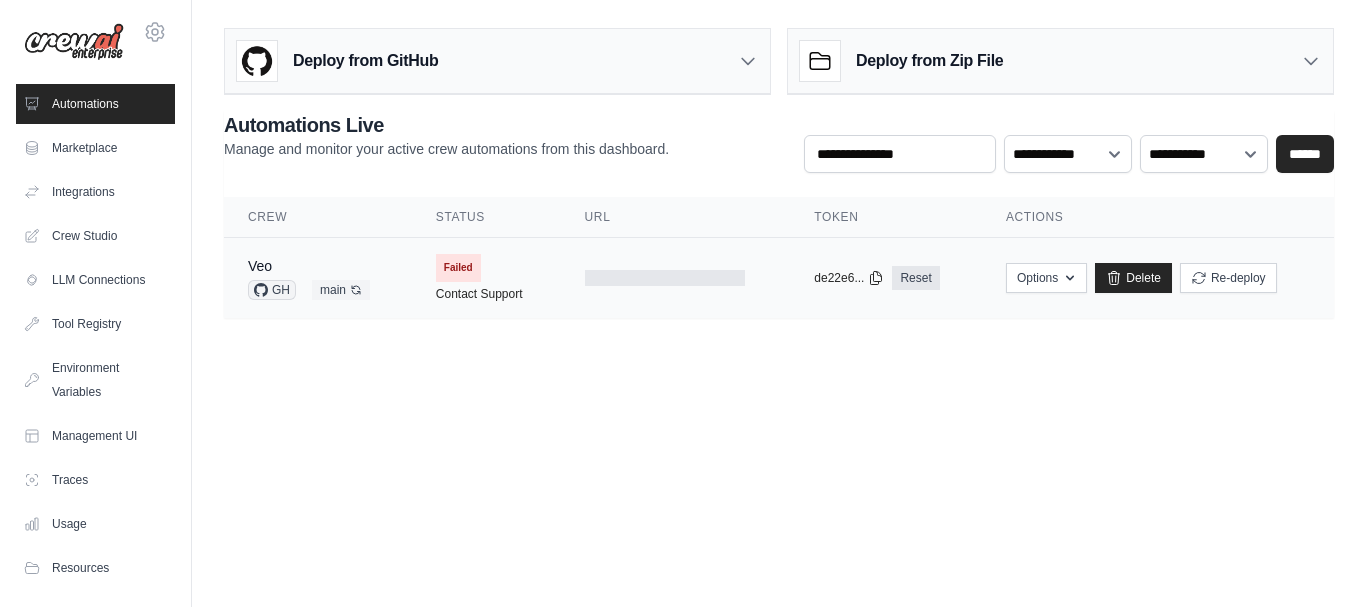 click on "GH" at bounding box center (272, 290) 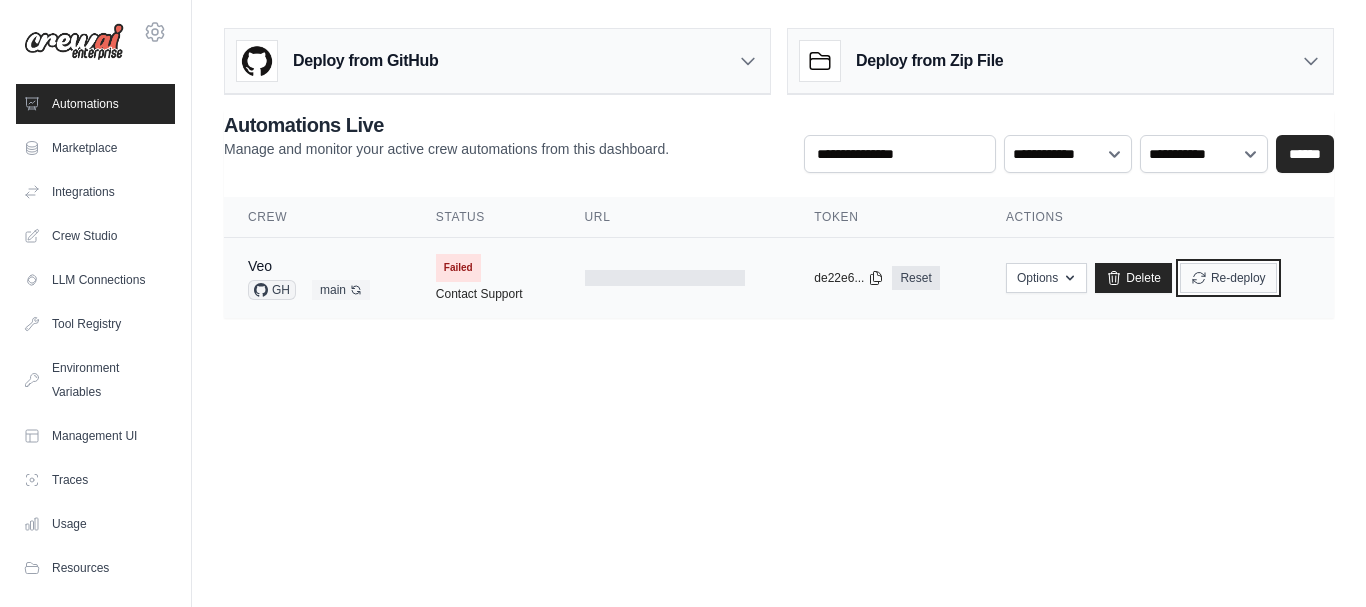 click on "Re-deploy" at bounding box center [1228, 278] 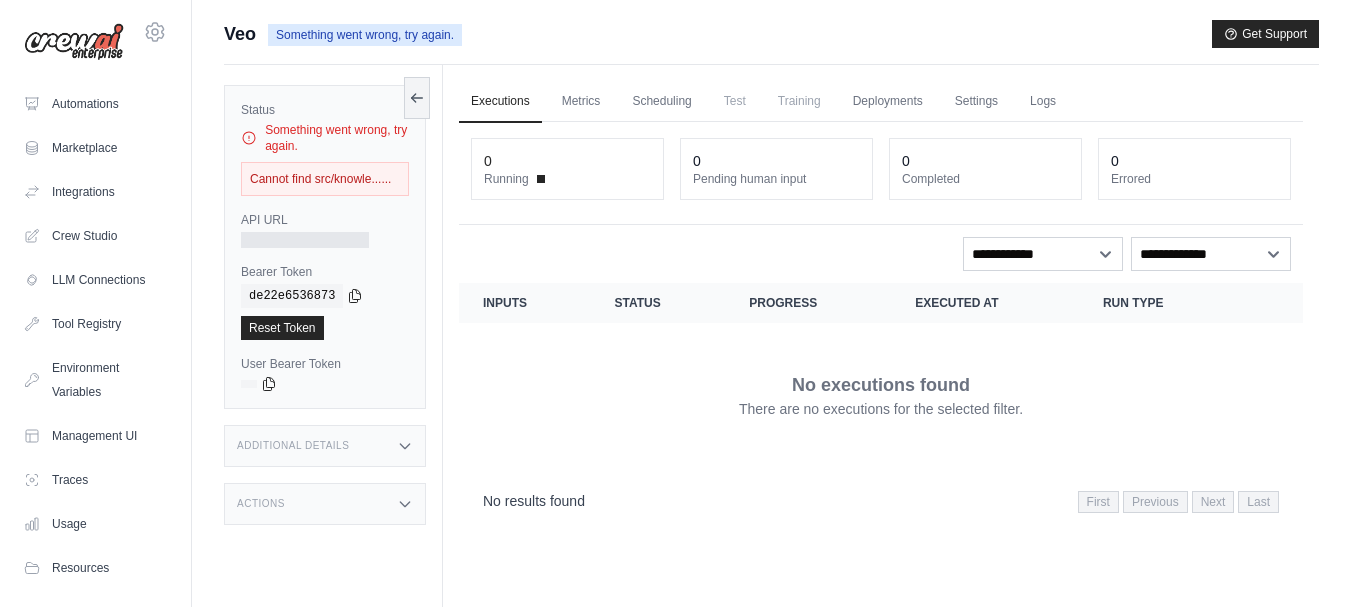 scroll, scrollTop: 0, scrollLeft: 0, axis: both 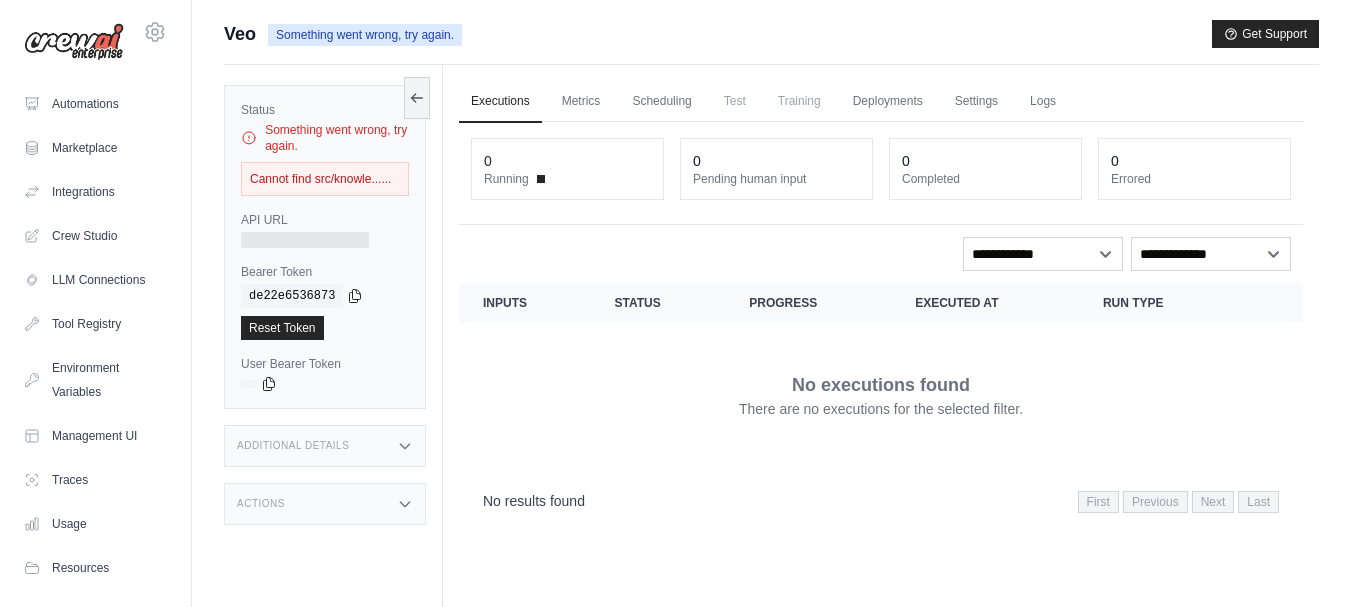 click 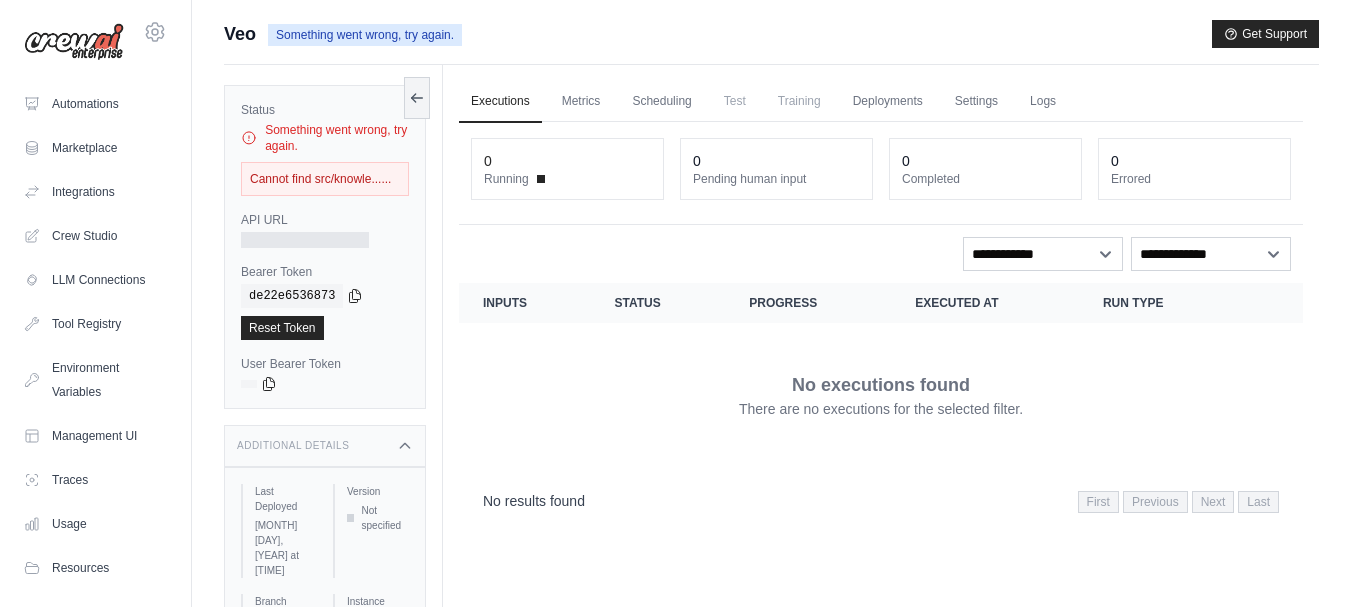 click 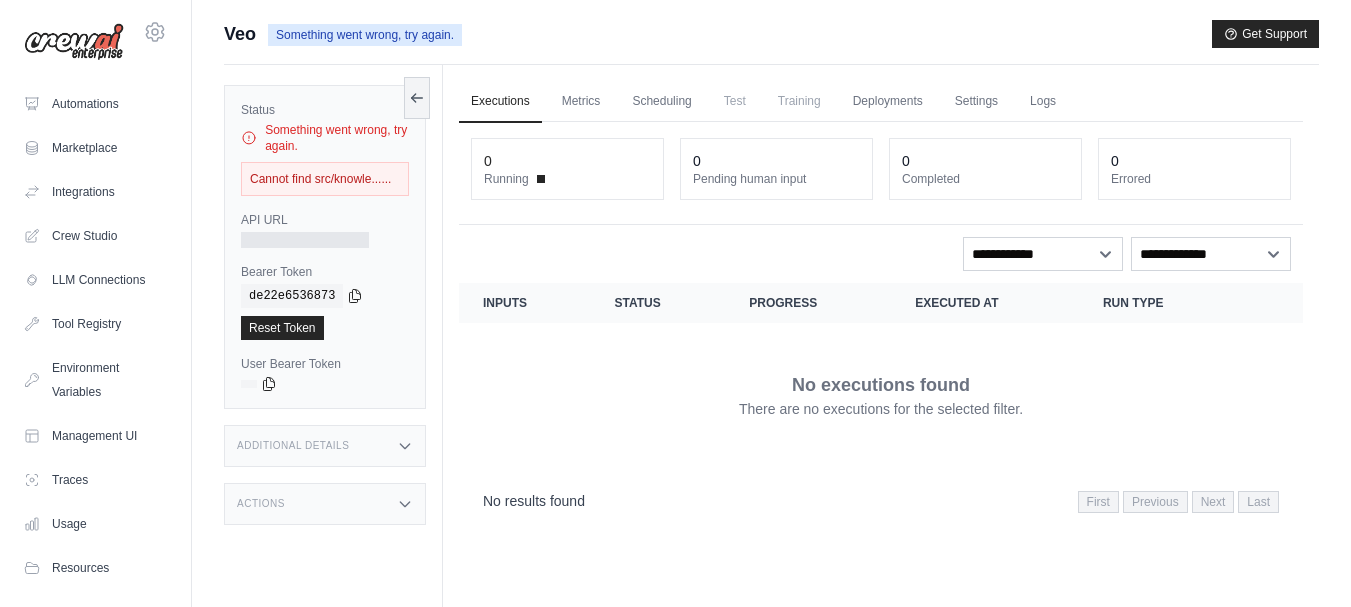 click on "Actions" at bounding box center [325, 504] 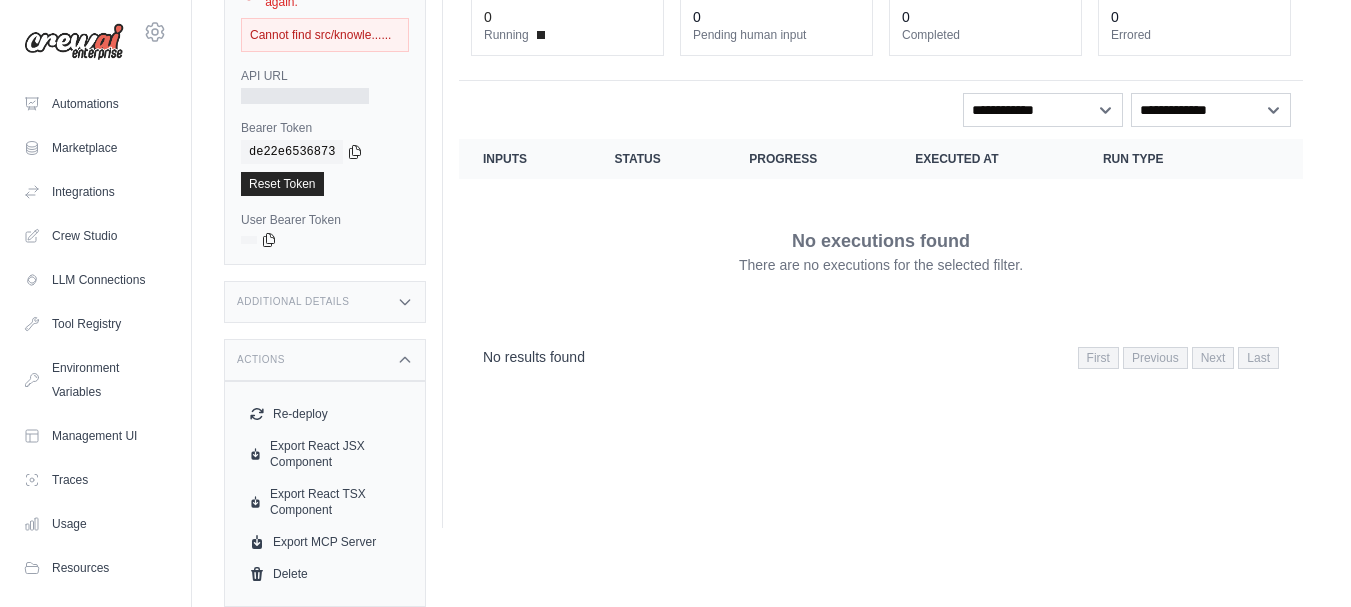 scroll, scrollTop: 0, scrollLeft: 0, axis: both 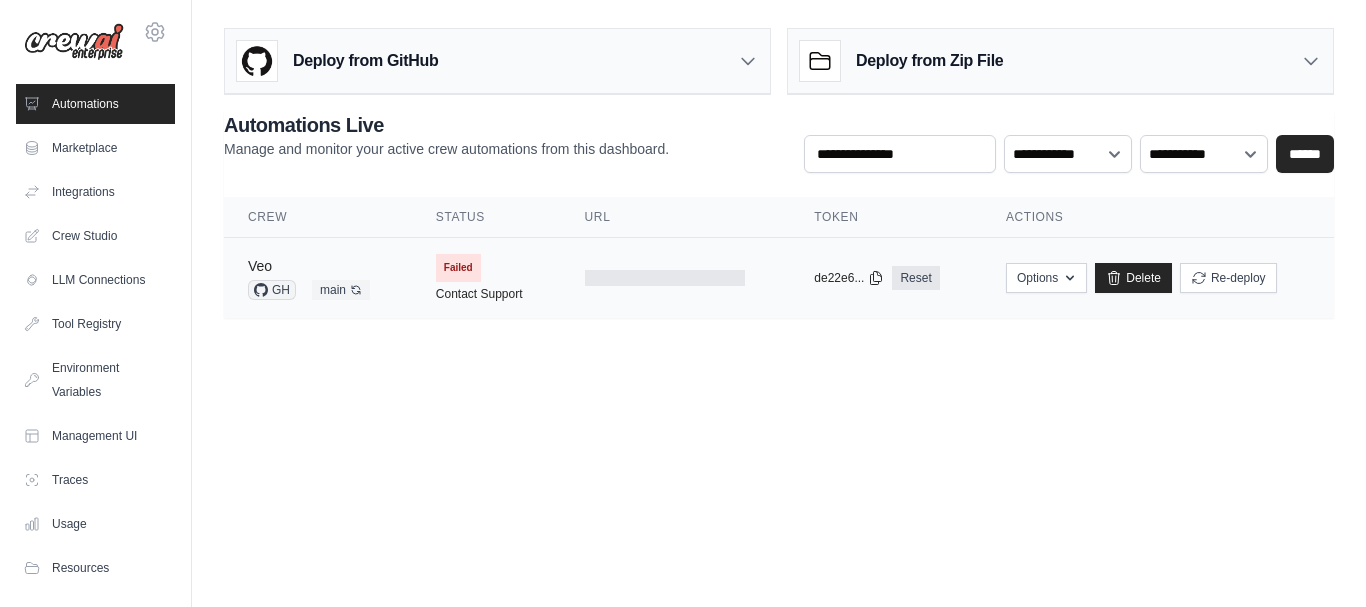 click on "Veo" at bounding box center [260, 266] 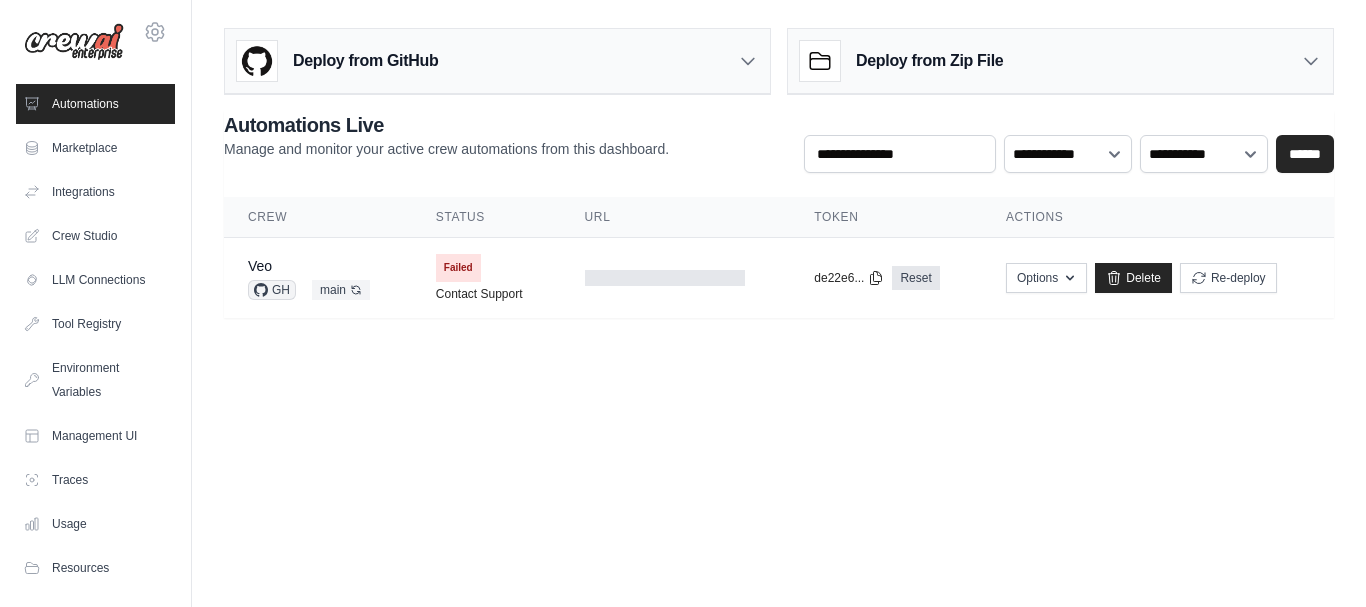 click on "Deploy from Zip File" at bounding box center [901, 61] 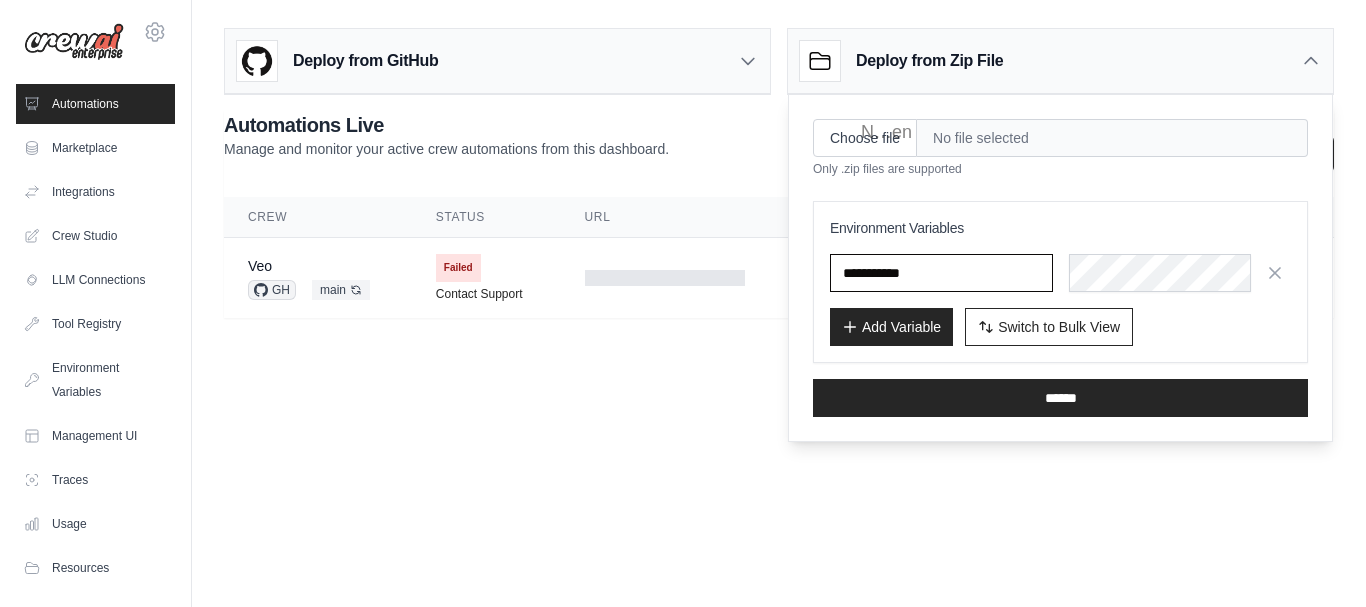 click at bounding box center (0, 0) 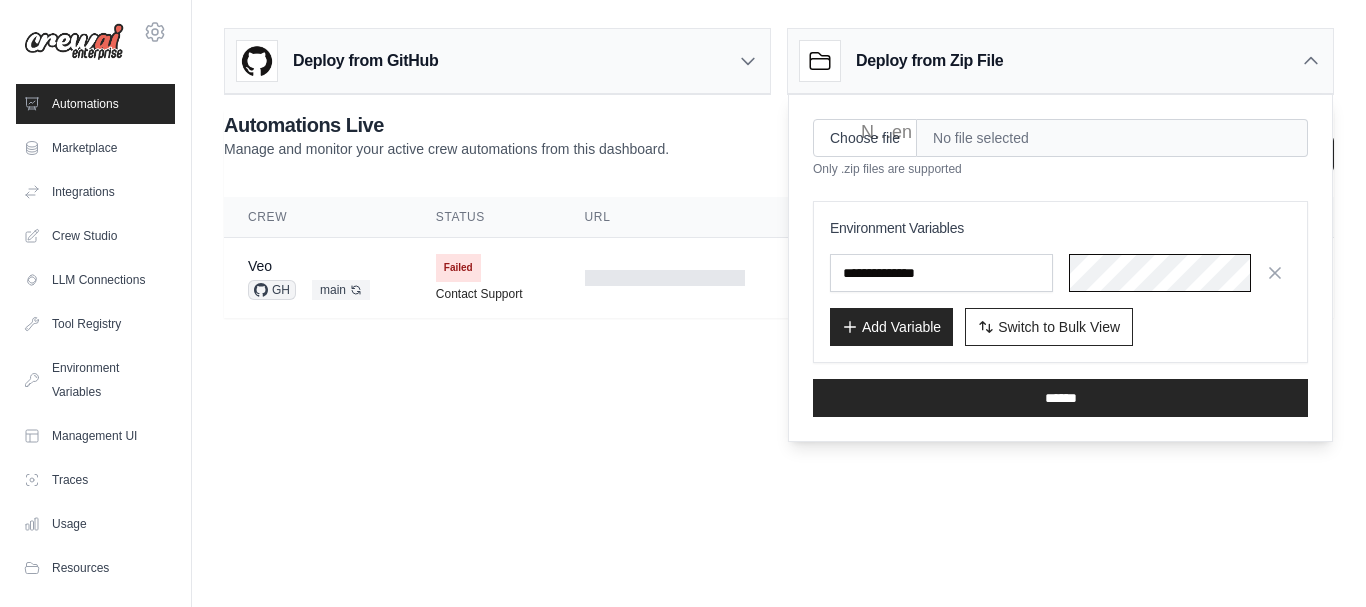 scroll, scrollTop: 0, scrollLeft: 143, axis: horizontal 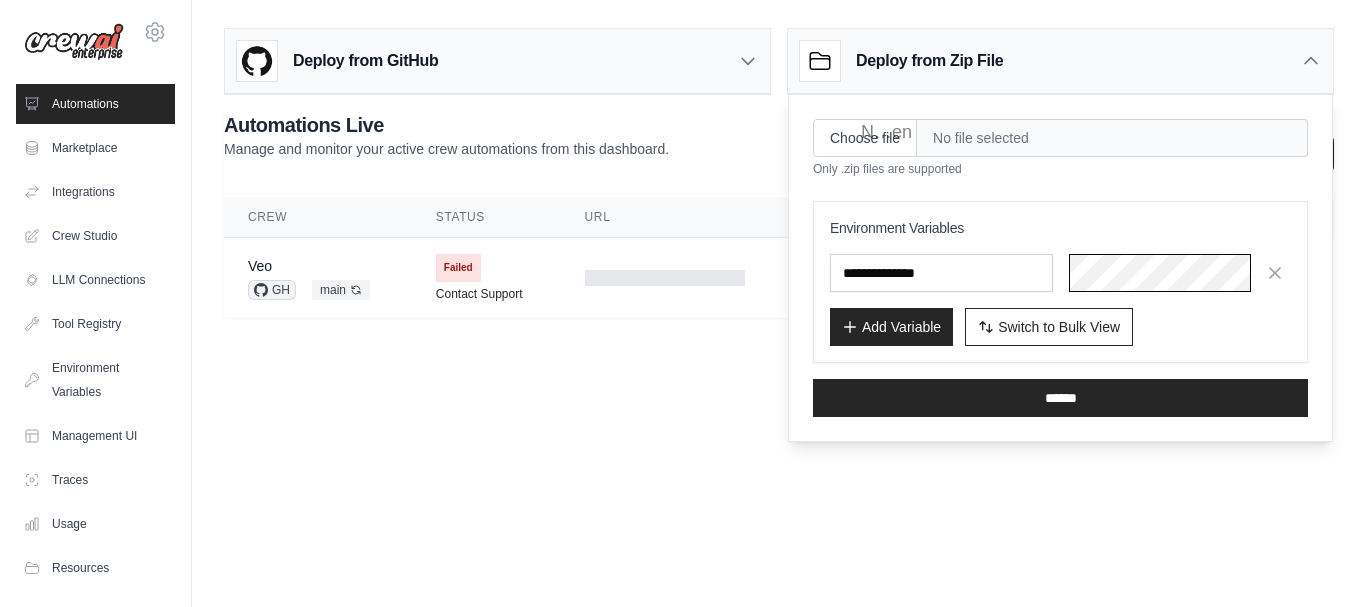 type on "**********" 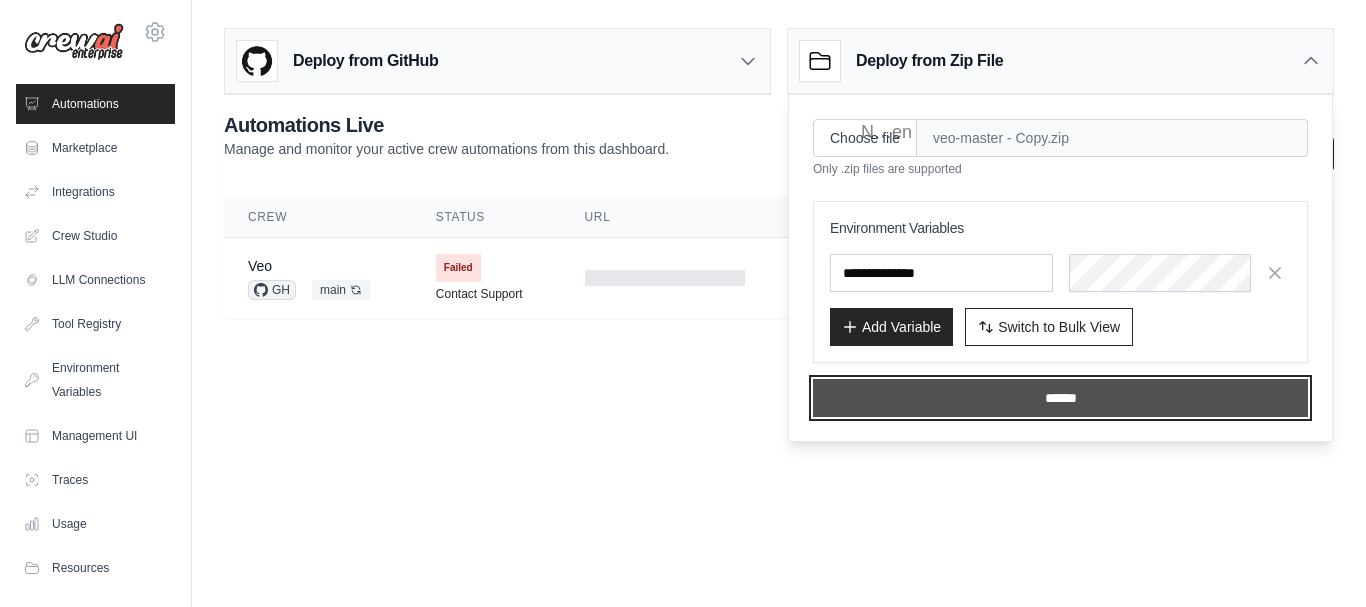 click on "******" at bounding box center [1060, 398] 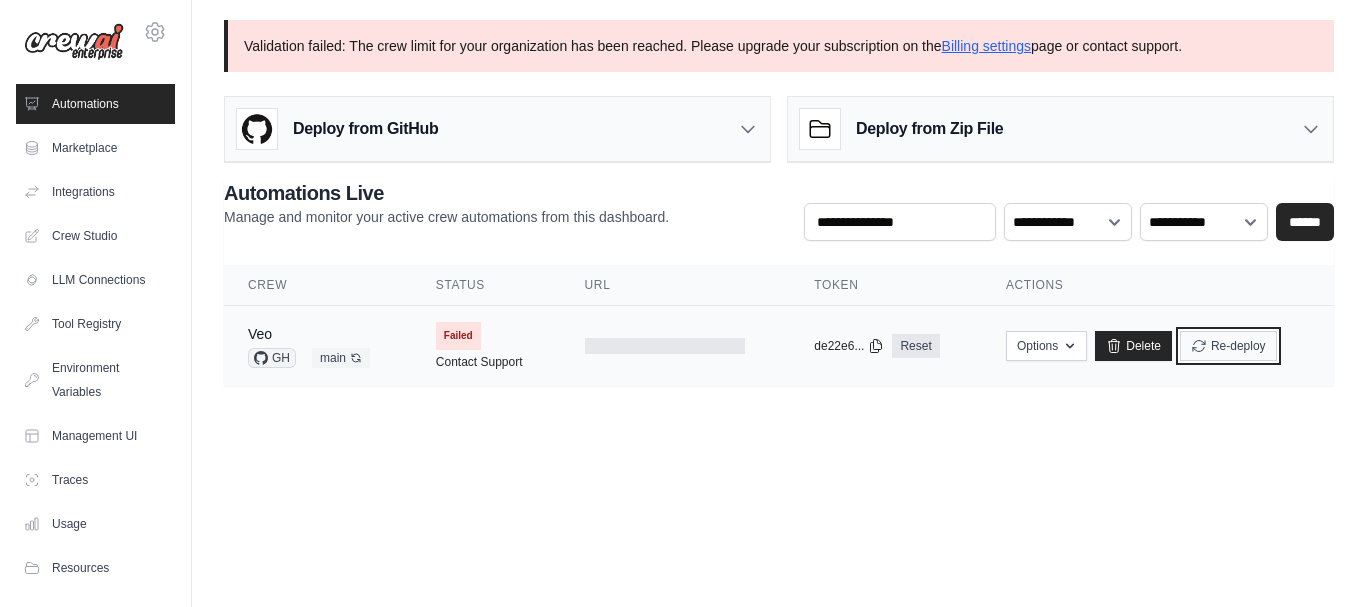 click 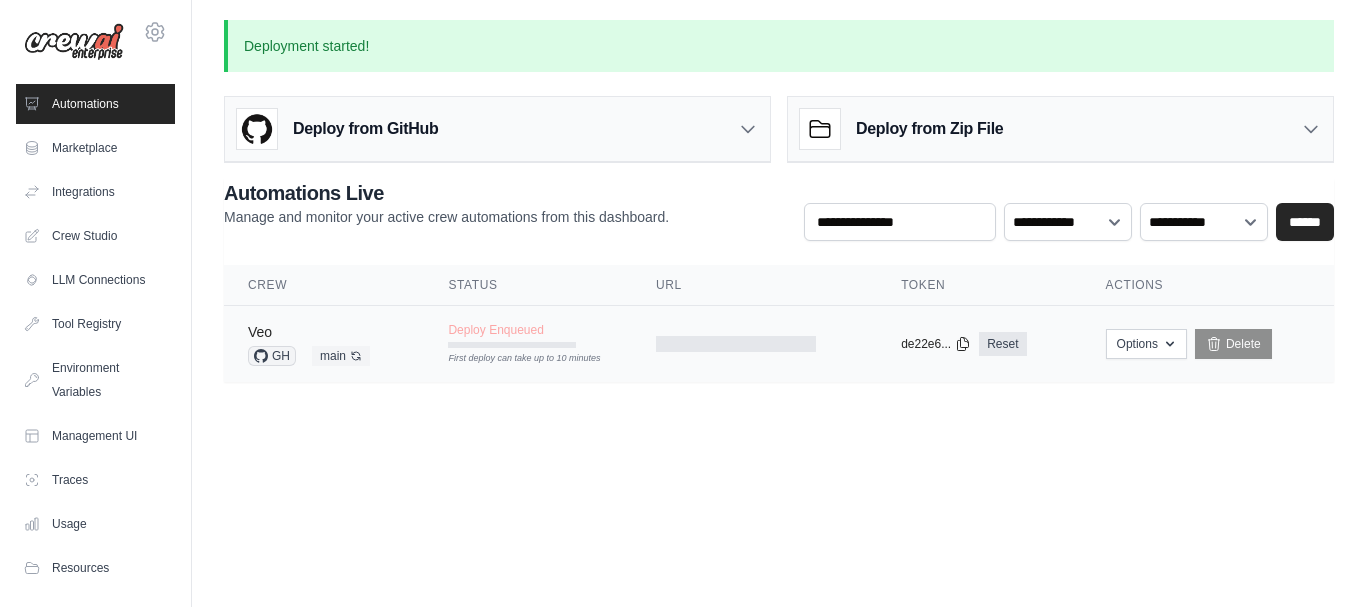 click on "Veo" at bounding box center (260, 332) 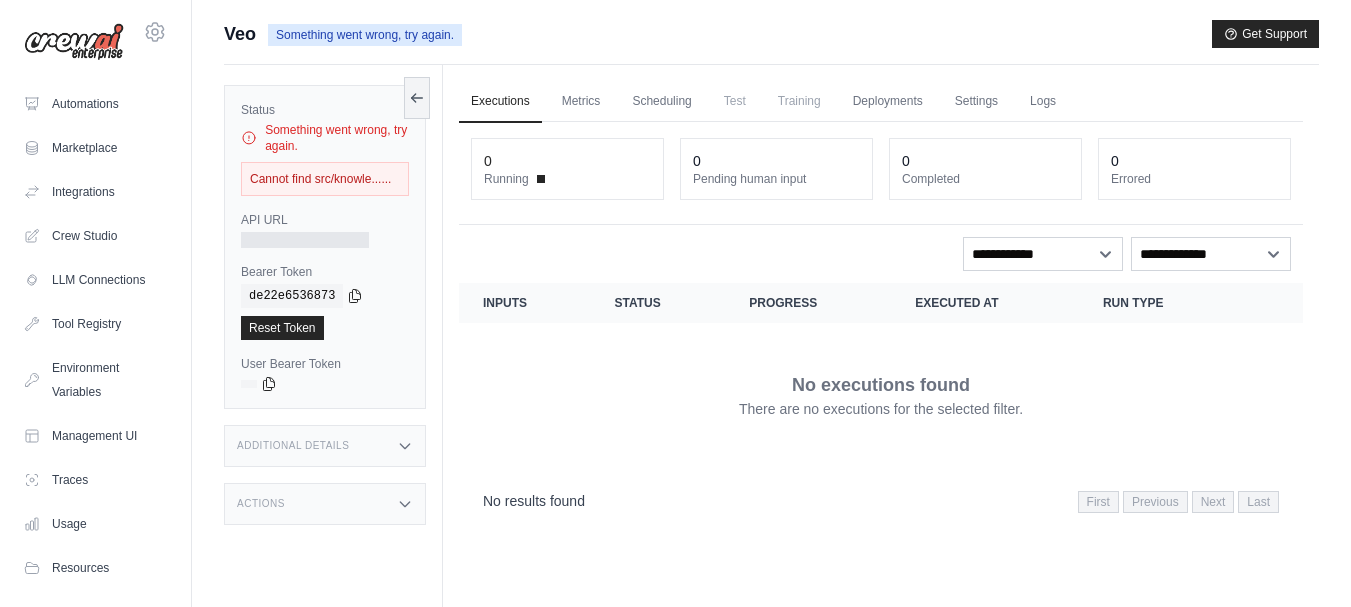 click on "Cannot find src/knowle......" at bounding box center [325, 179] 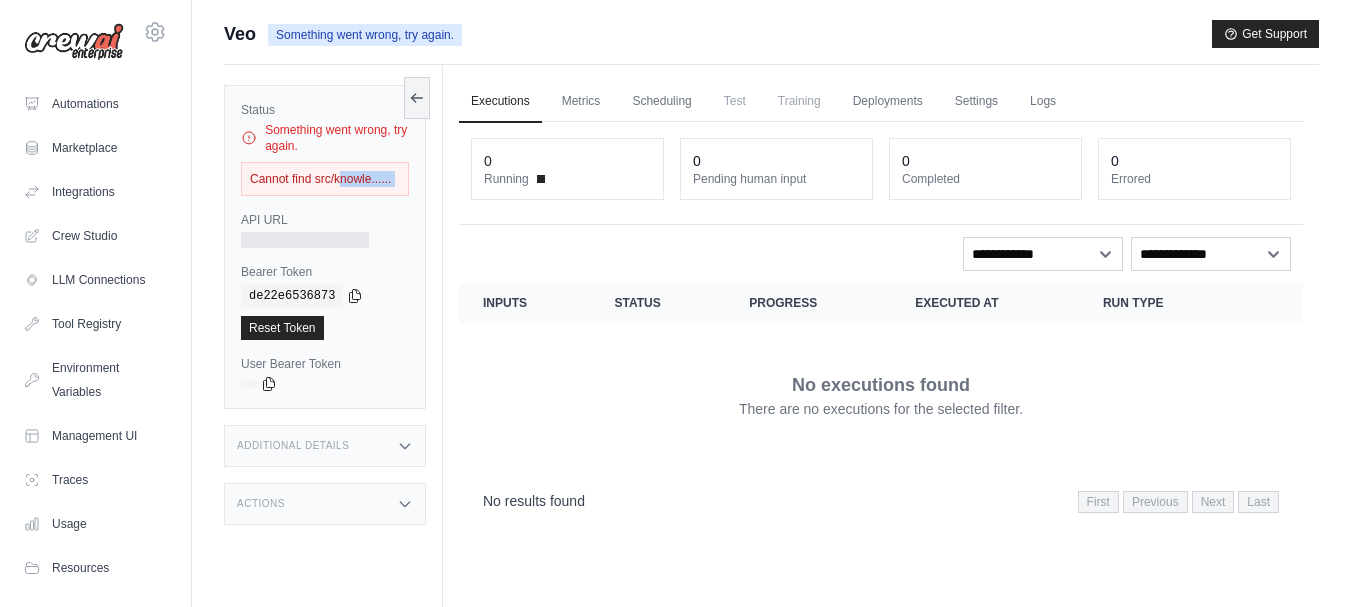 click on "Cannot find src/knowle......" at bounding box center (325, 179) 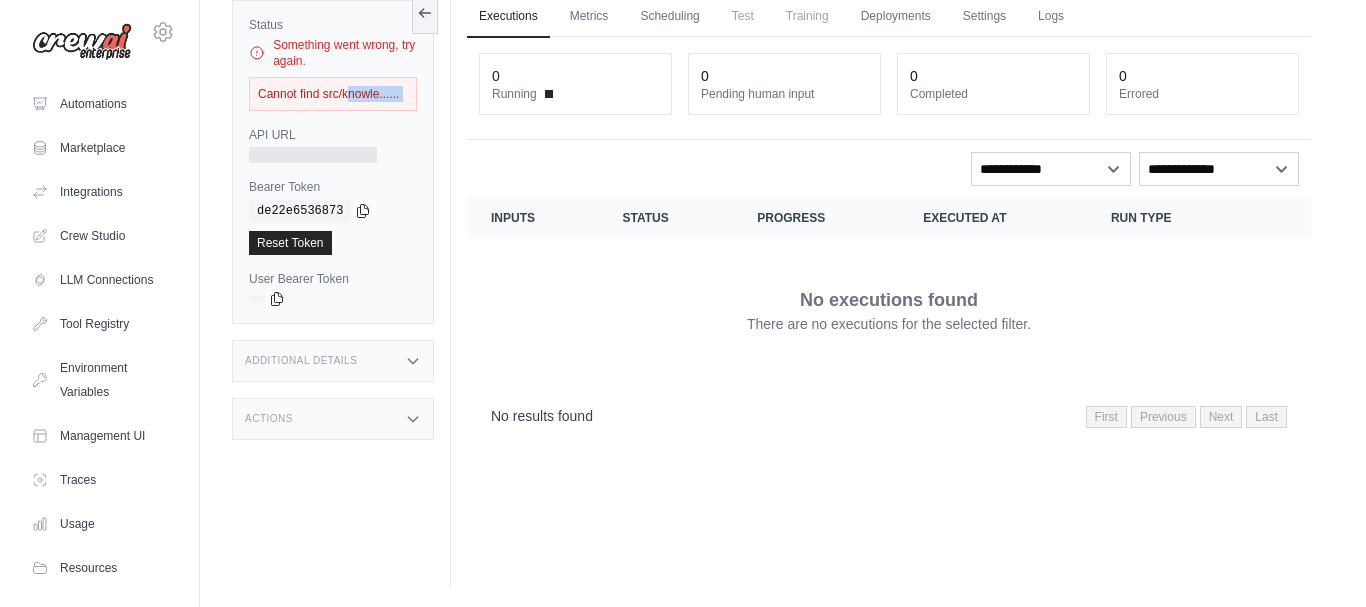scroll, scrollTop: 0, scrollLeft: 0, axis: both 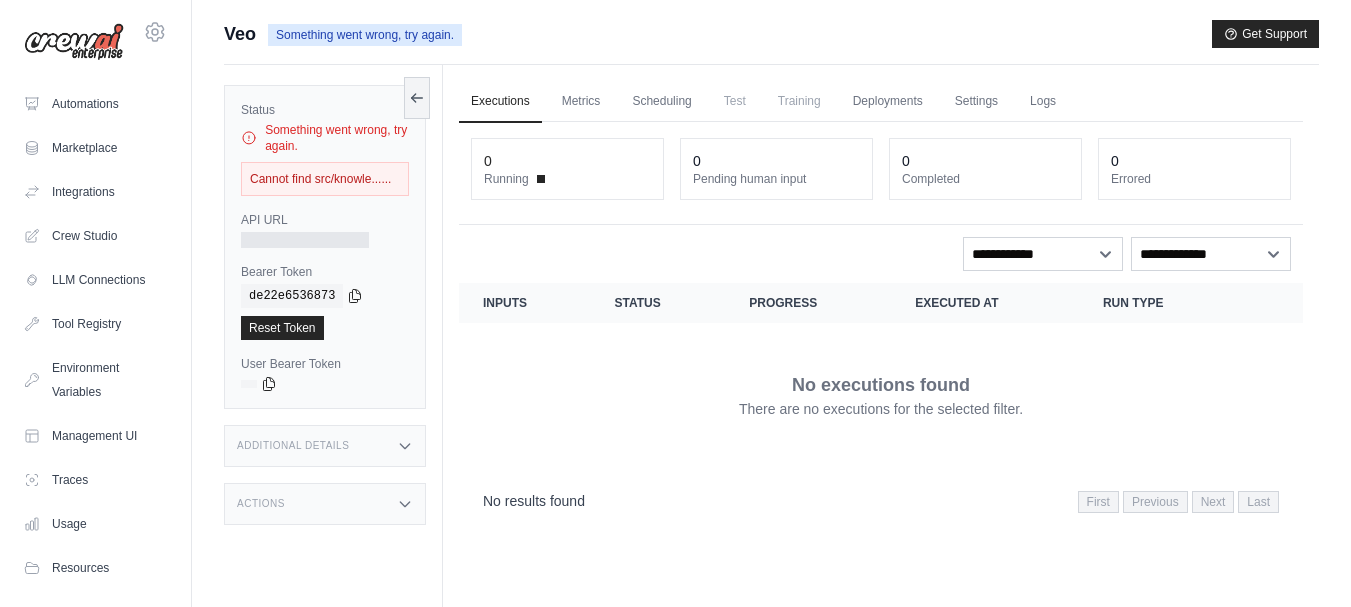 click on "Executions
Metrics
Scheduling
Test
Training
Deployments
Settings
Logs
0
Running
0
Pending human input
0
0" at bounding box center (881, 368) 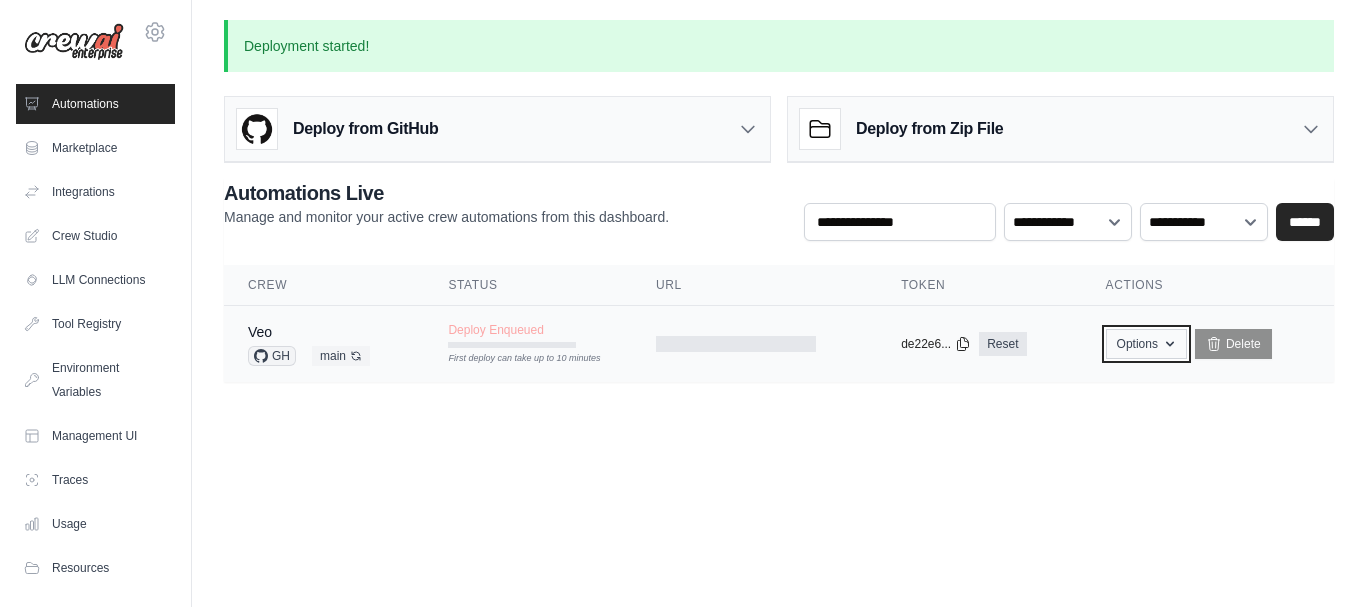 click on "Options" at bounding box center (1146, 344) 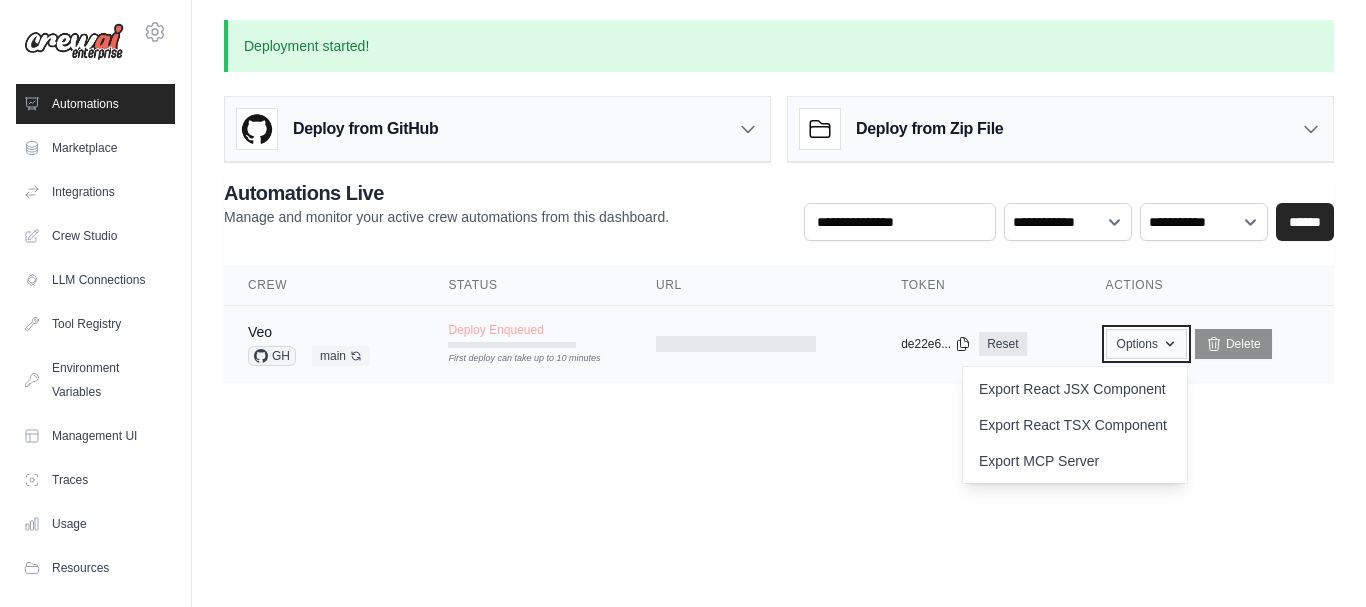 click on "Options" at bounding box center [1146, 344] 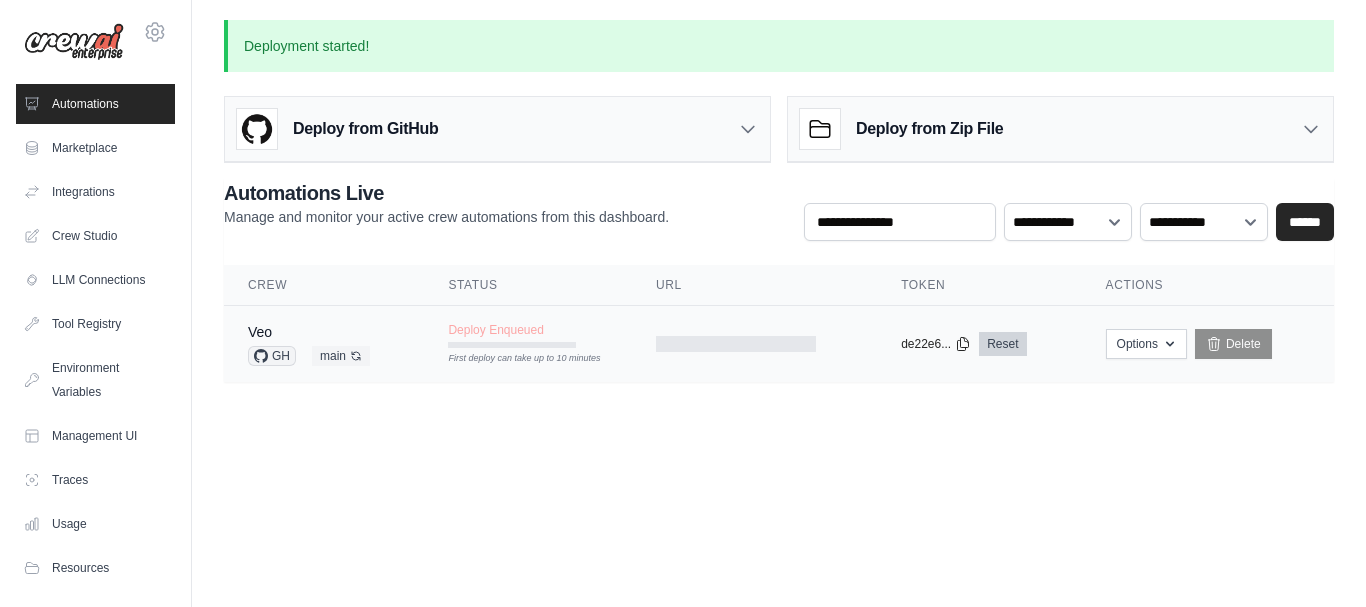 click on "Reset" at bounding box center (1002, 344) 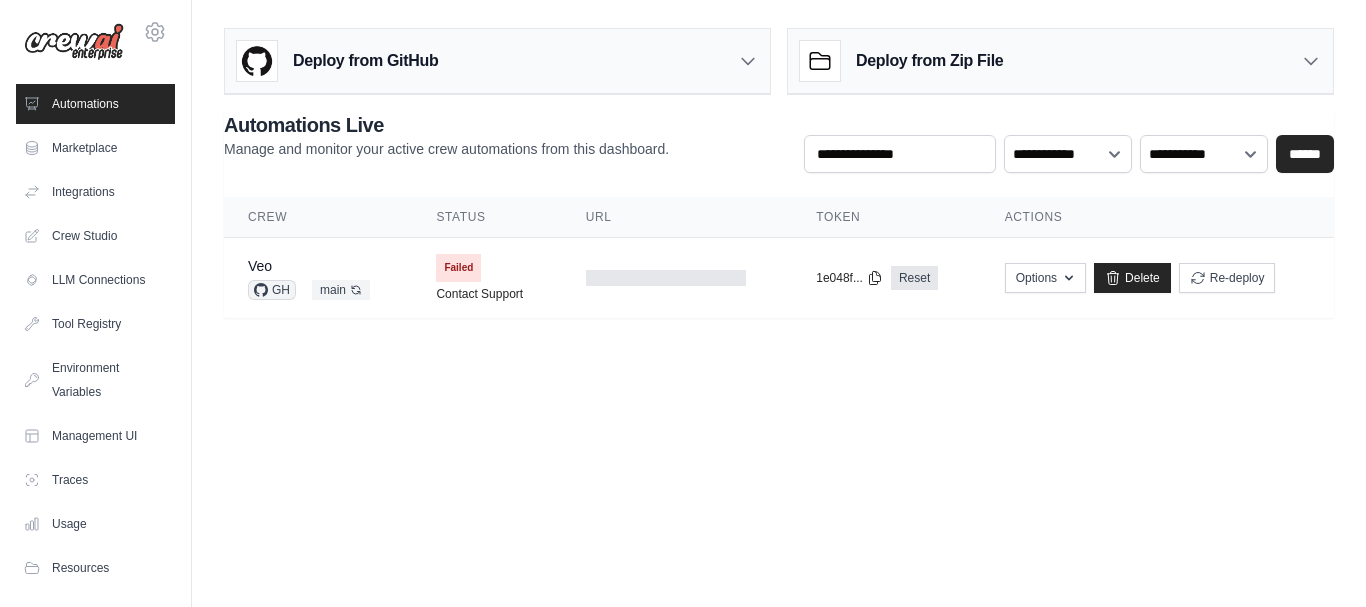 scroll, scrollTop: 0, scrollLeft: 0, axis: both 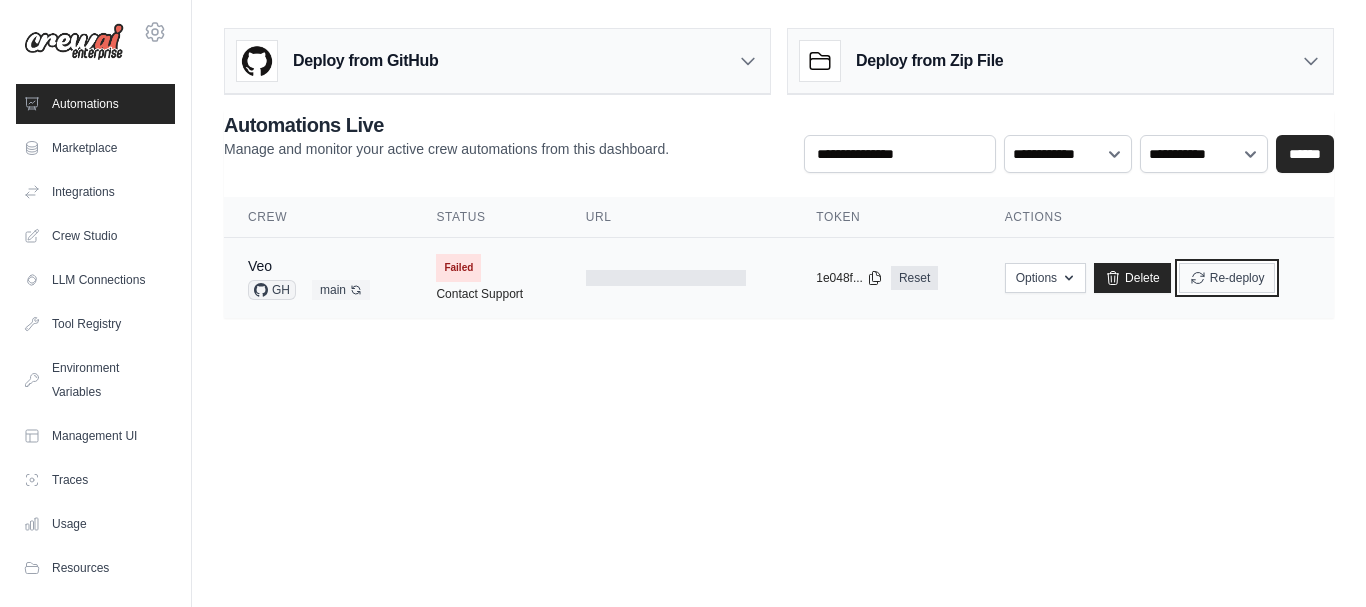 click on "Re-deploy" at bounding box center [1227, 278] 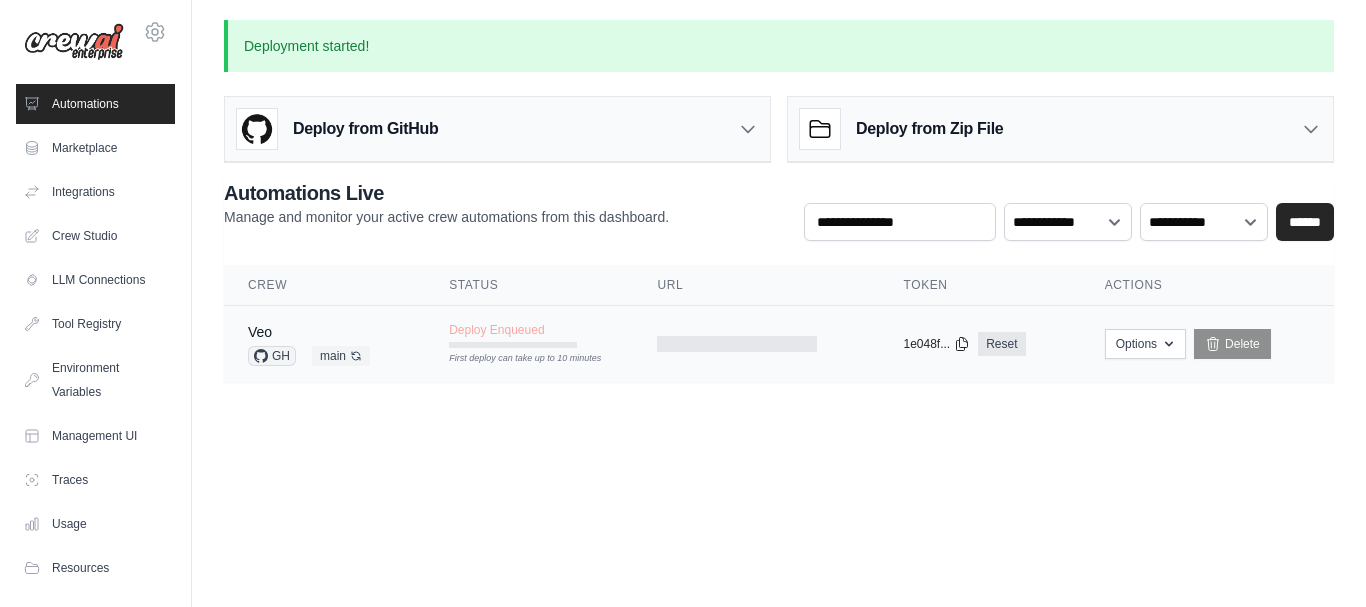 click on "[NAME]
GH
main
Auto-deploy enabled" at bounding box center (324, 344) 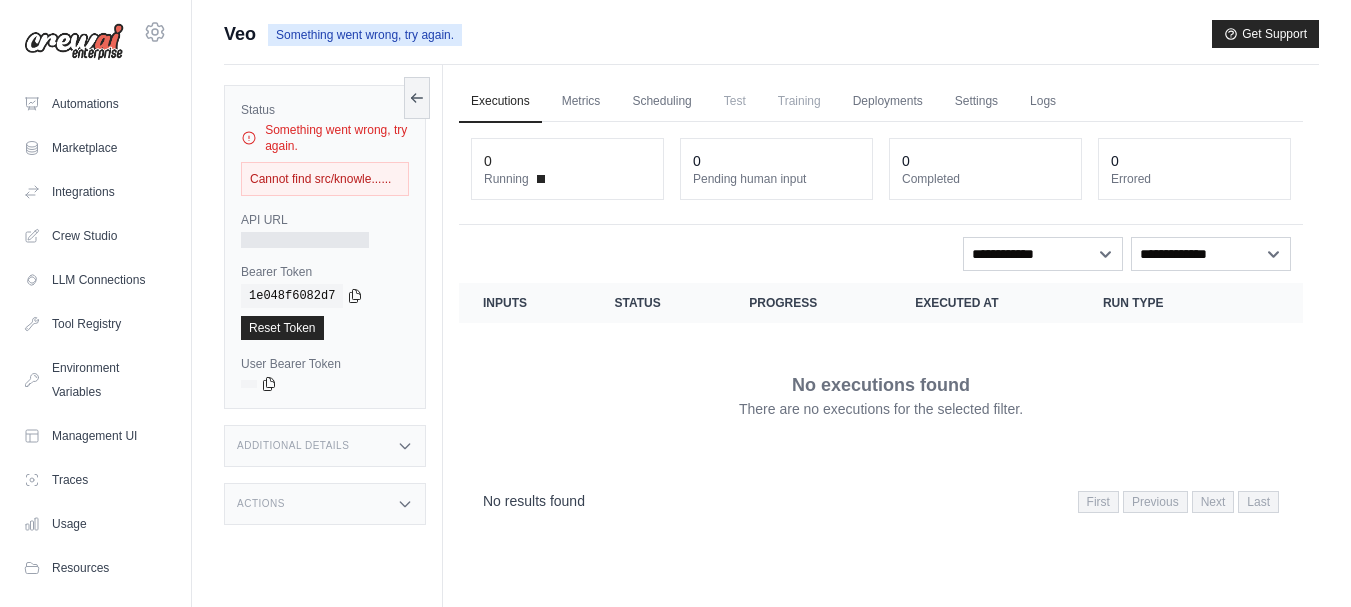 scroll, scrollTop: 0, scrollLeft: 0, axis: both 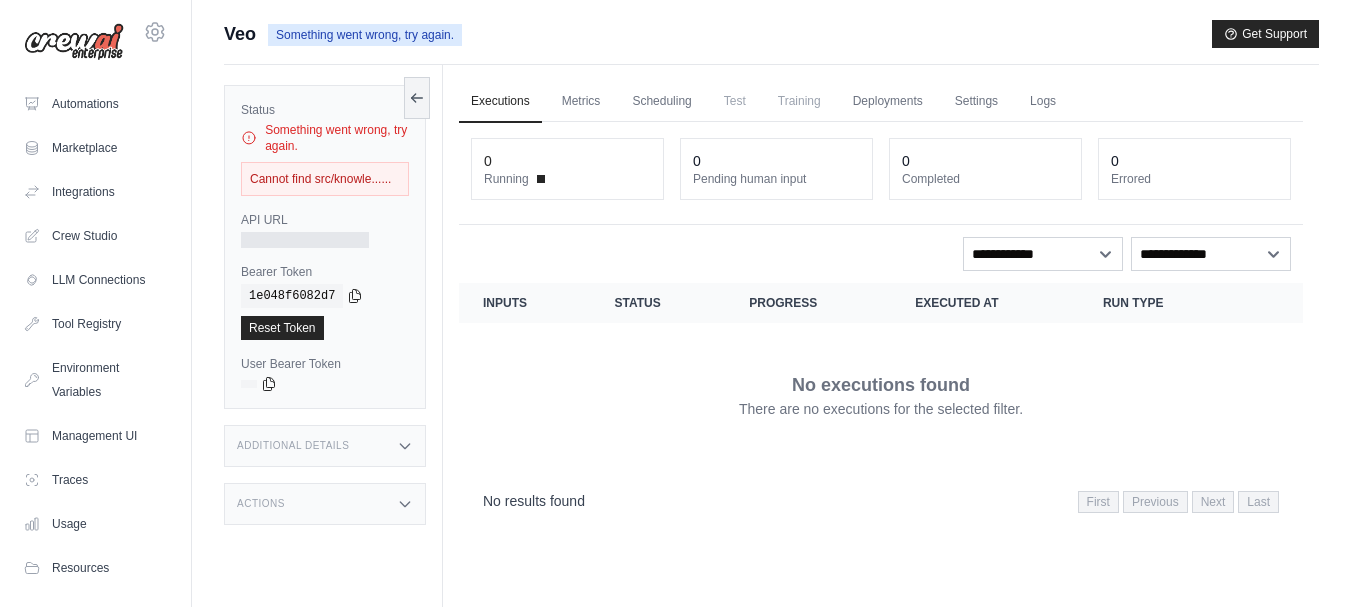 click on "Cannot find src/knowle......" at bounding box center [325, 179] 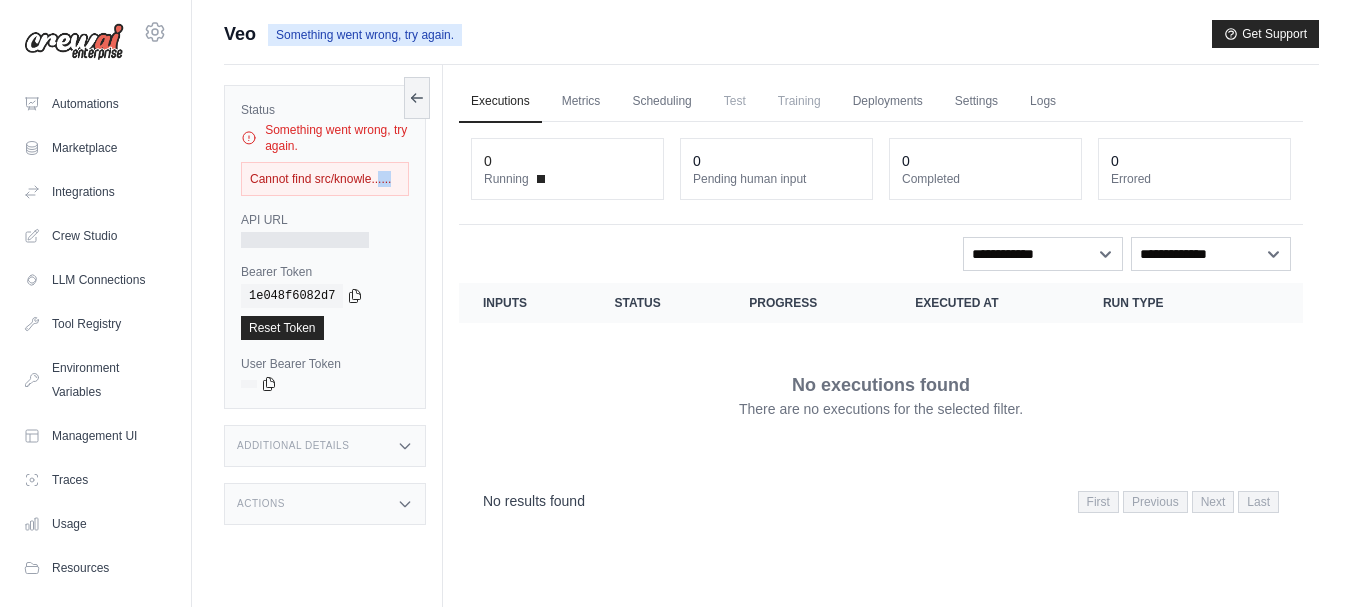 click on "Cannot find src/knowle......" at bounding box center (325, 179) 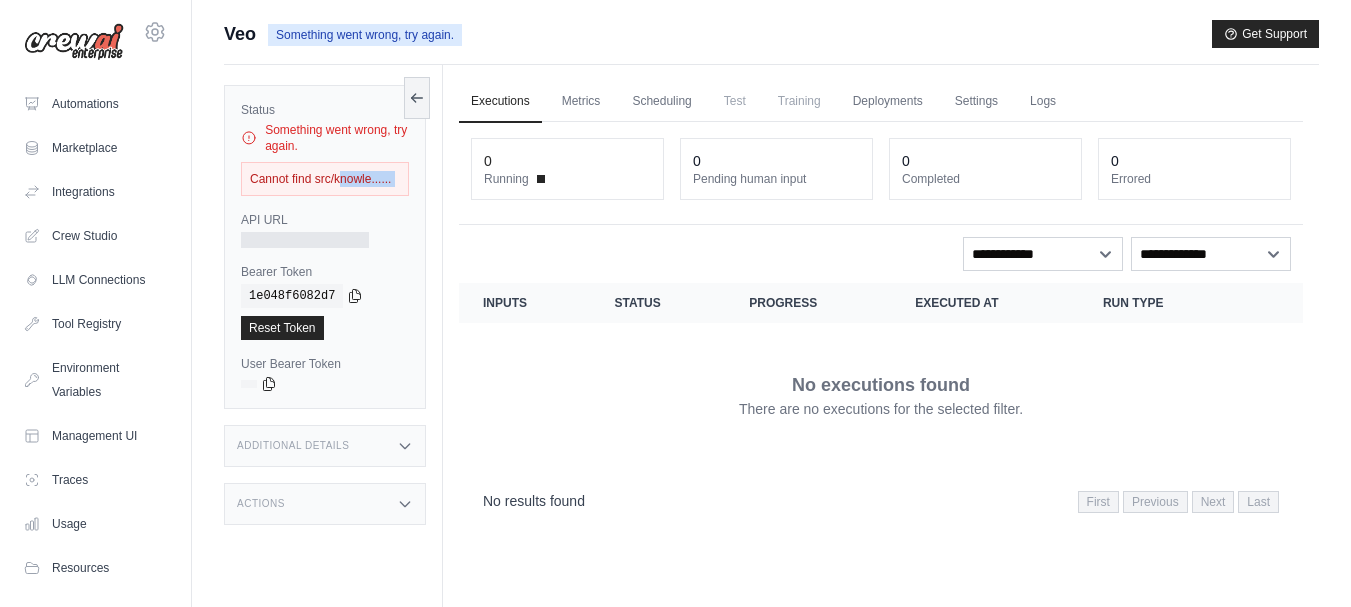 click on "Cannot find src/knowle......" at bounding box center (325, 179) 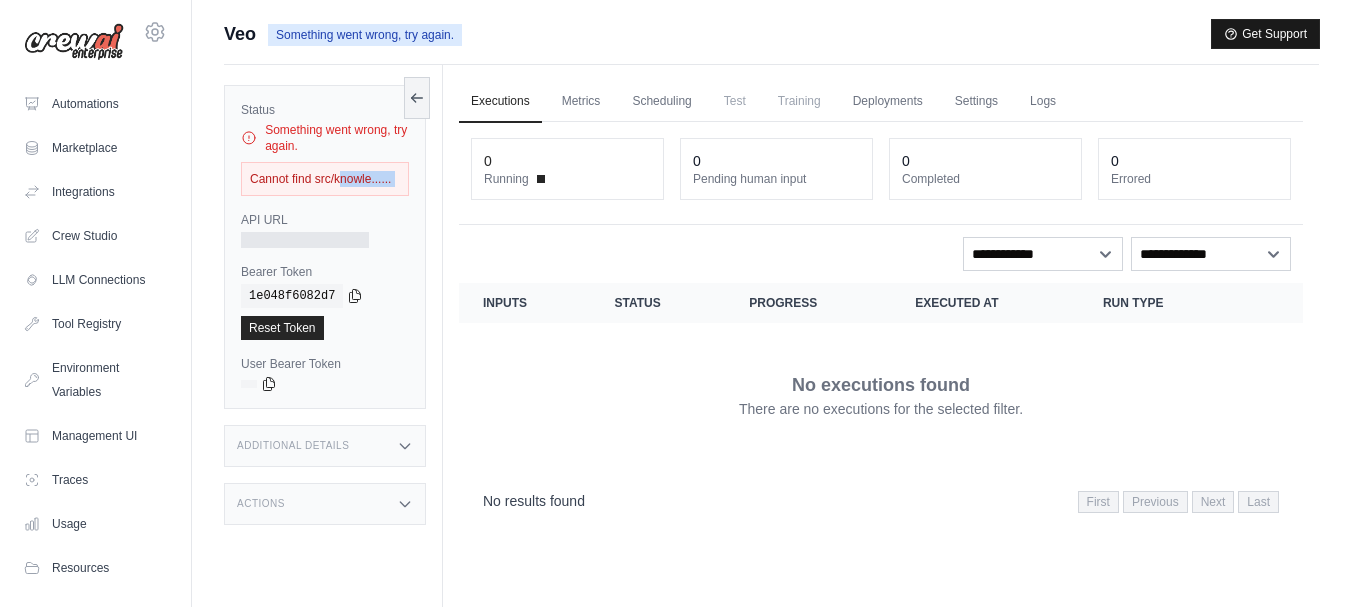 click on "Get Support" at bounding box center [1265, 34] 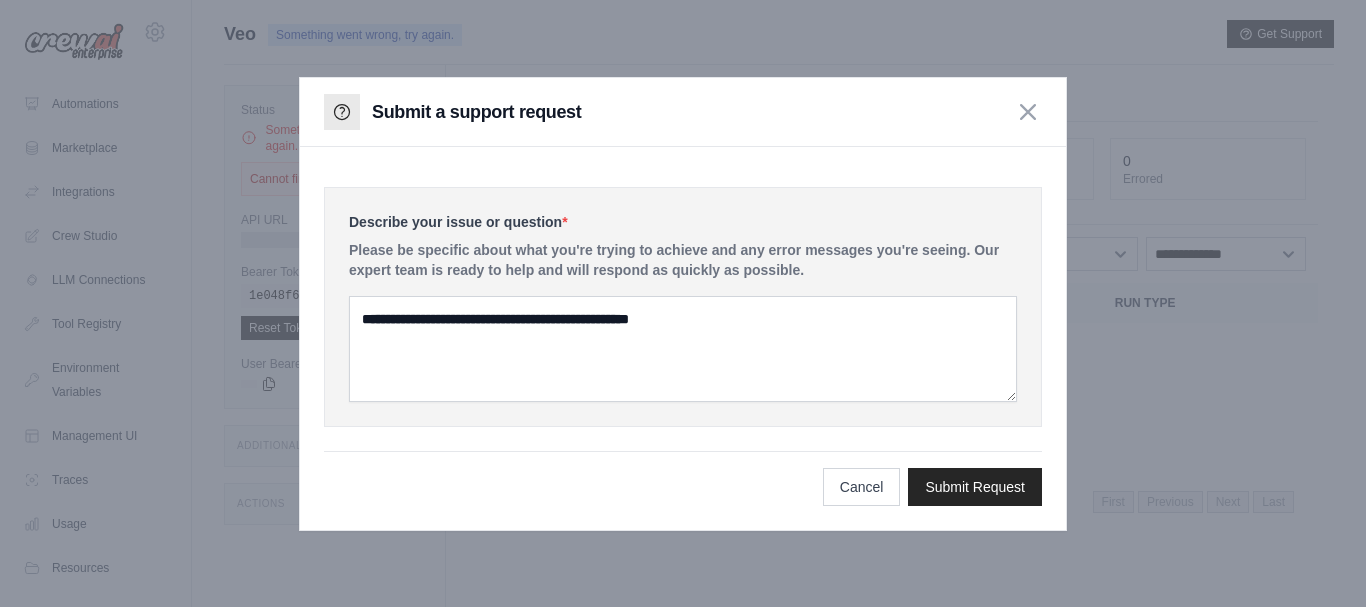 click at bounding box center [683, 303] 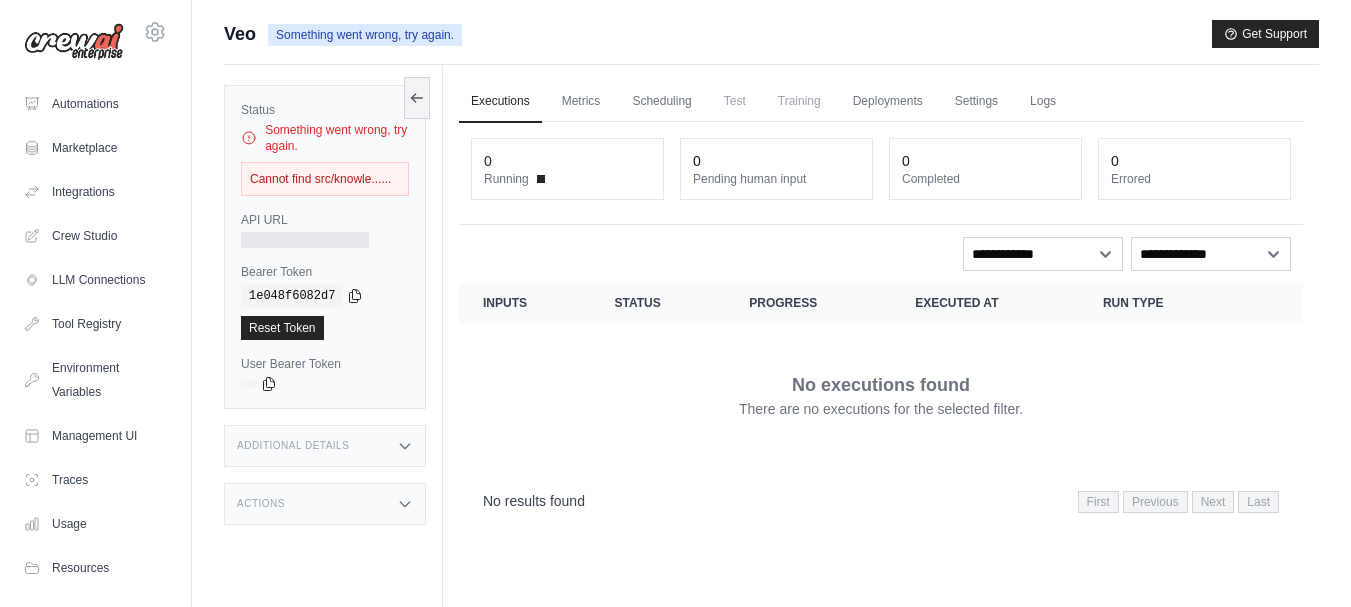 drag, startPoint x: 242, startPoint y: 127, endPoint x: 410, endPoint y: 178, distance: 175.5705 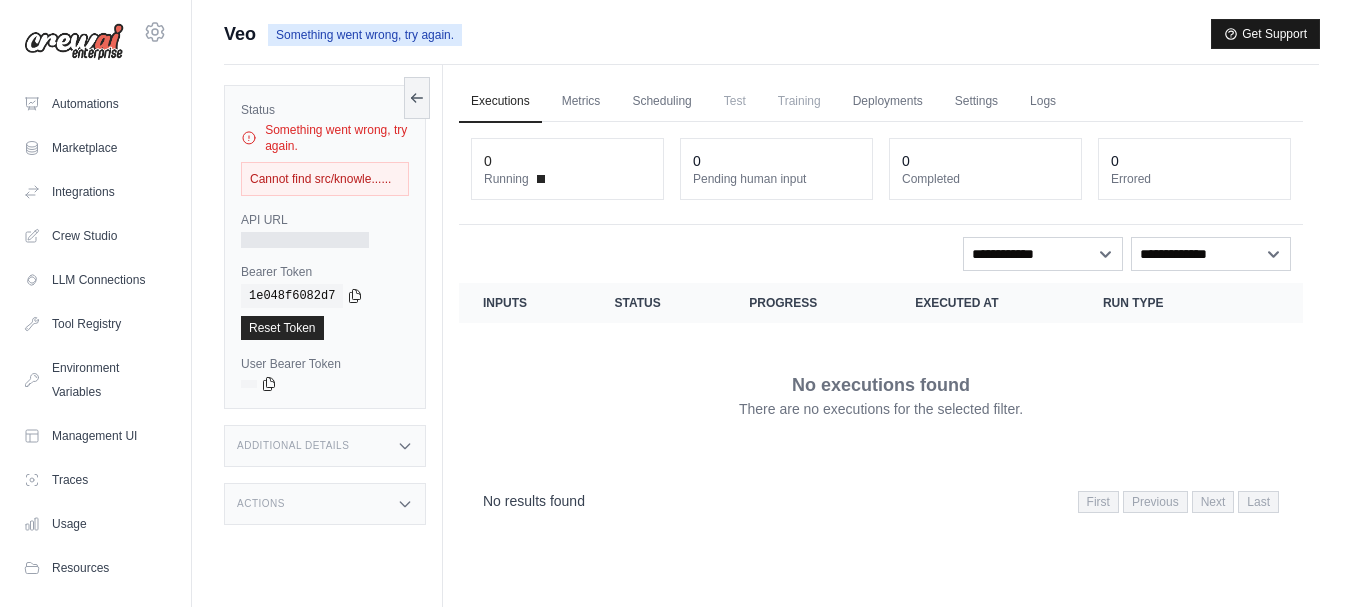 click on "Get Support" at bounding box center [1265, 34] 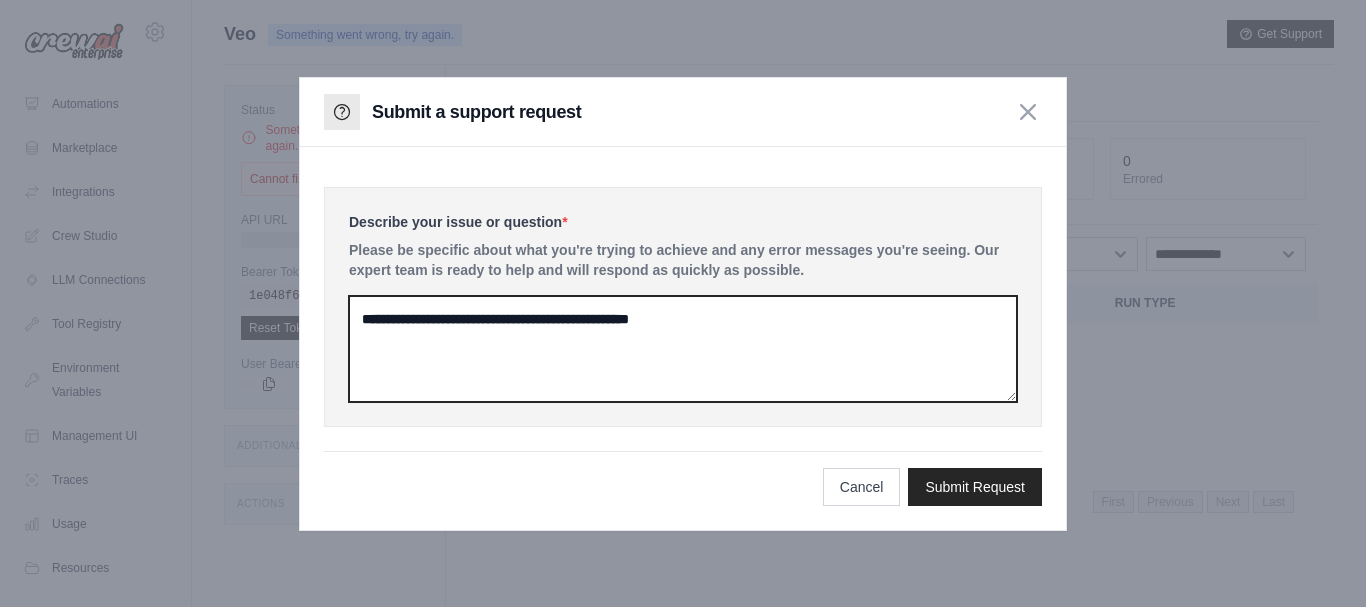 click at bounding box center (683, 349) 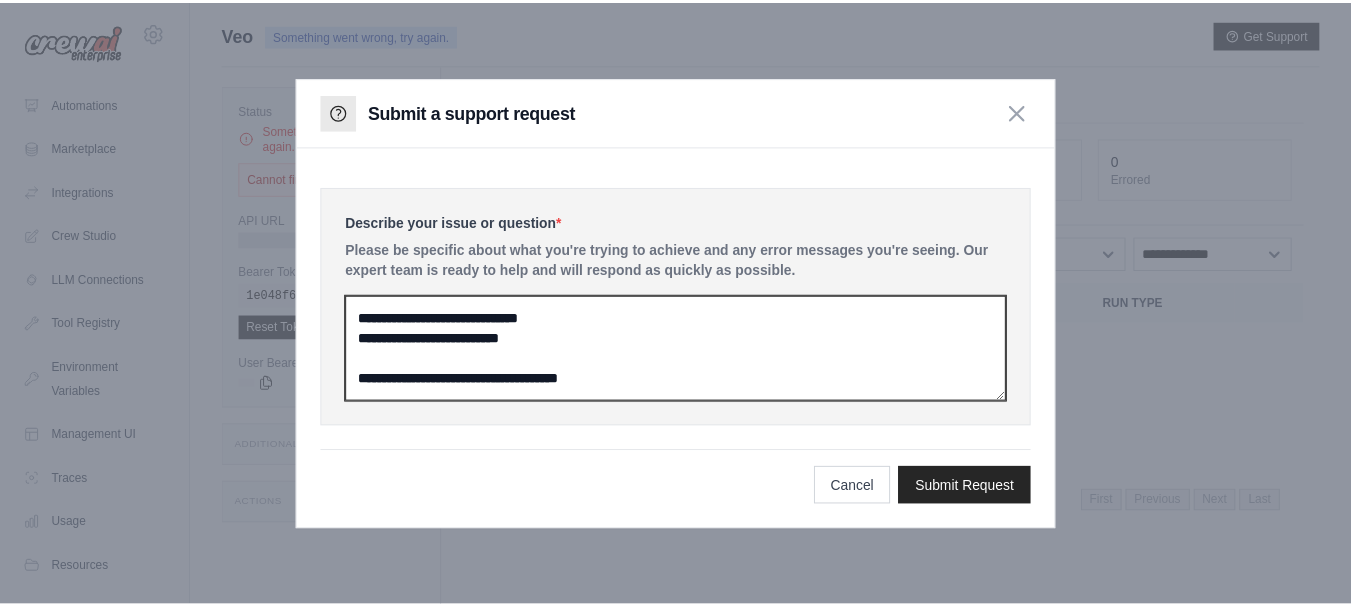scroll, scrollTop: 7, scrollLeft: 0, axis: vertical 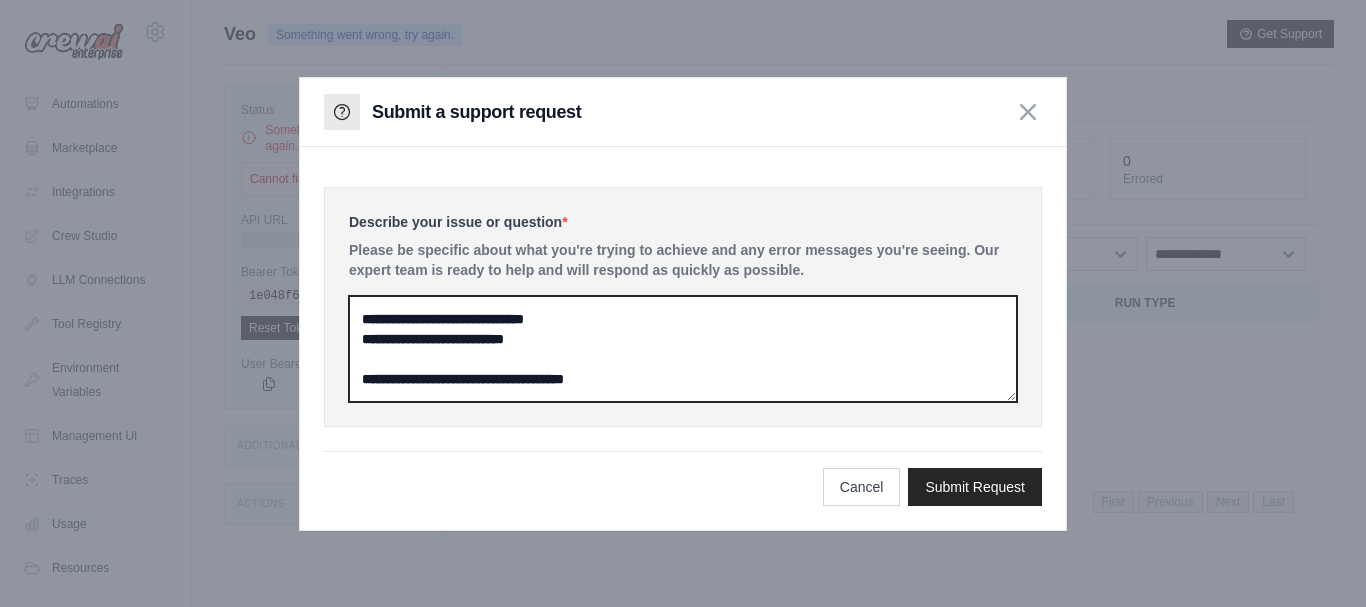type on "**********" 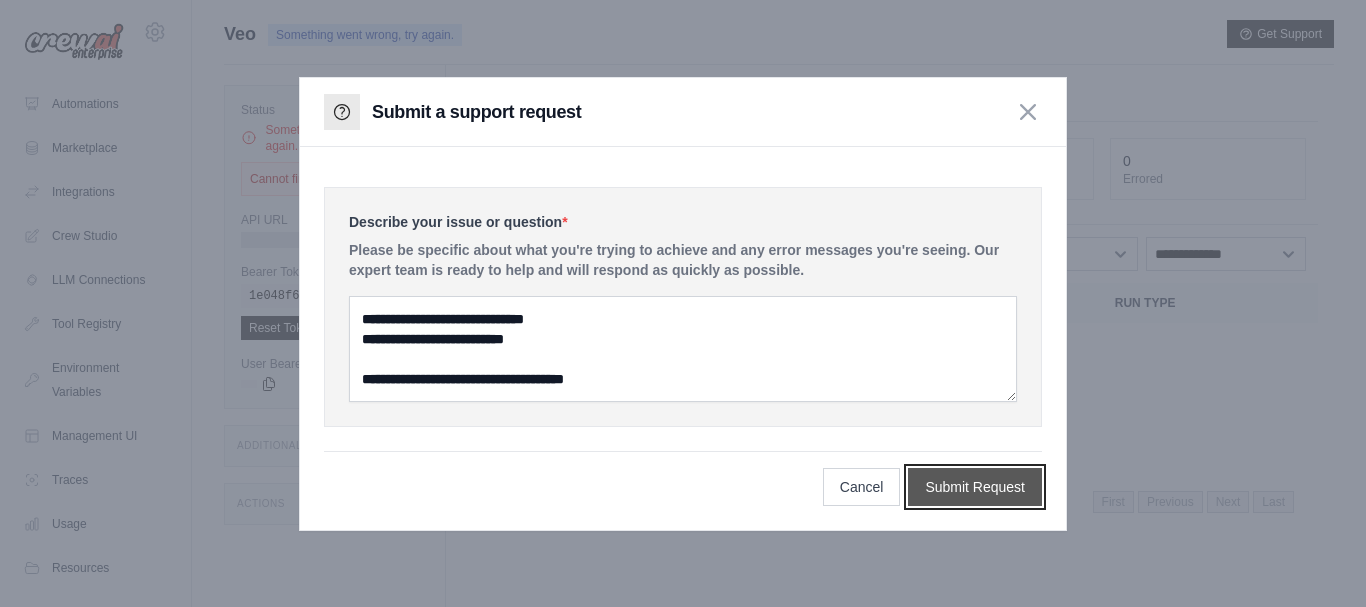 click on "Submit Request" at bounding box center (975, 487) 